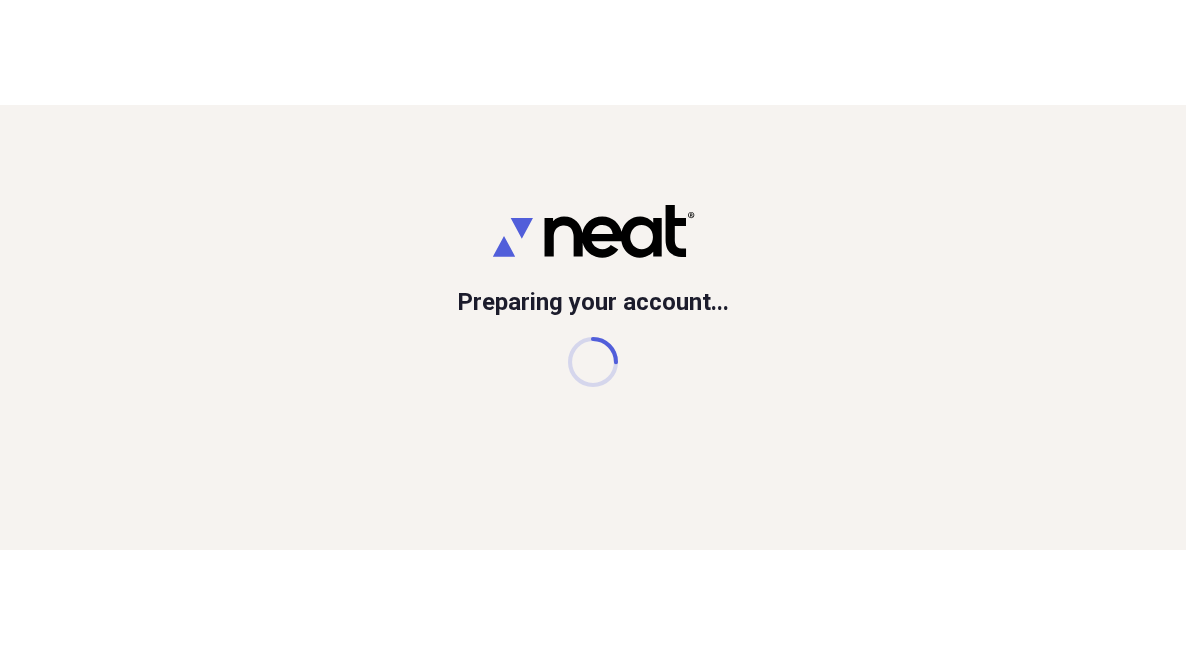 scroll, scrollTop: 0, scrollLeft: 0, axis: both 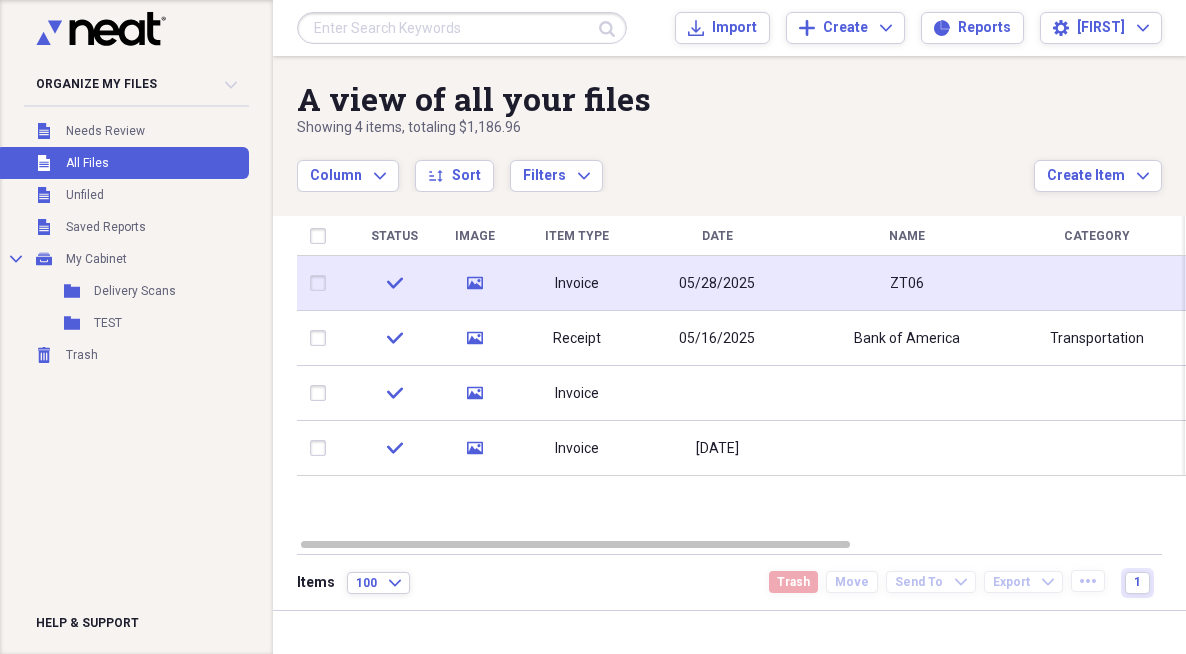 click on "media" 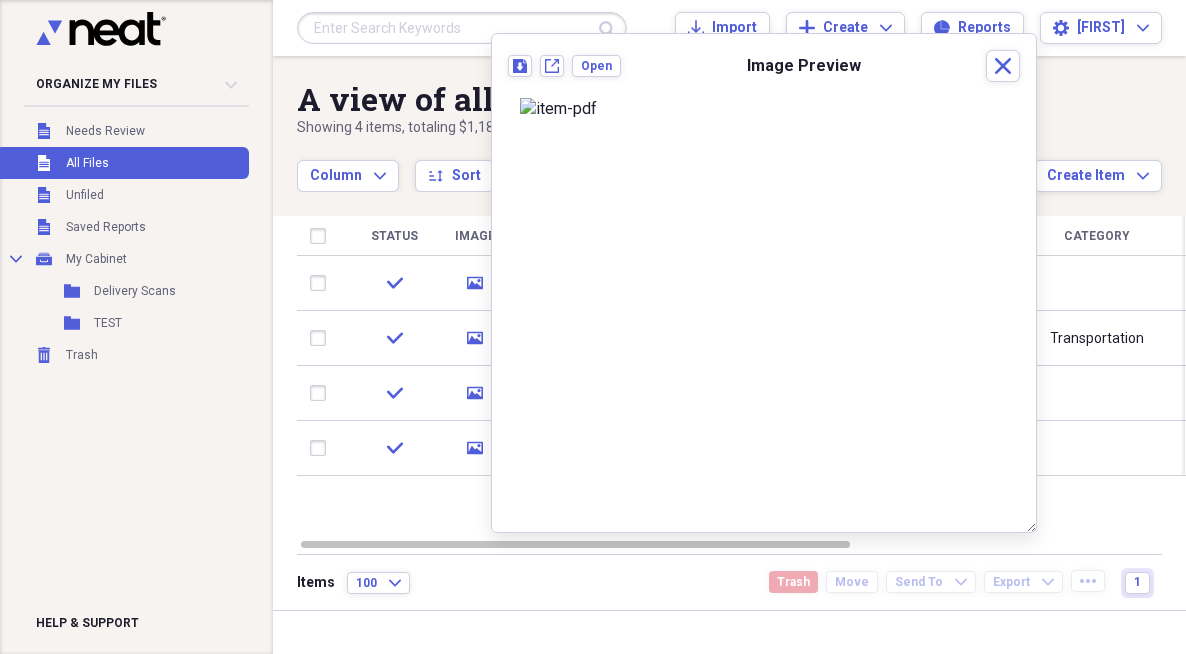 click on "A view of all your files Showing 4 items , totaling [CURRENCY] Column Expand sort Sort Filters Expand Create Item Expand Status Image Item Type Date Name Category Amount Source Date Added chevron-down Folder check media Invoice 05/28/2025 ZT06 [CURRENCY] NeatConnect 07/07/2025 11:55 am Unfiled check media Receipt 05/16/2025 Bank of America Transportation [CURRENCY] NeatConnect 06/10/2025 10:56 am Unfiled check media Invoice [CURRENCY] NeatConnect 06/05/2025 9:07 am Unfiled check media Invoice 09/01/2028 NeatConnect 05/01/2025 11:22 am Unfiled Items 100 Expand Trash Move Send To Expand Export Expand more 1" at bounding box center (729, 333) 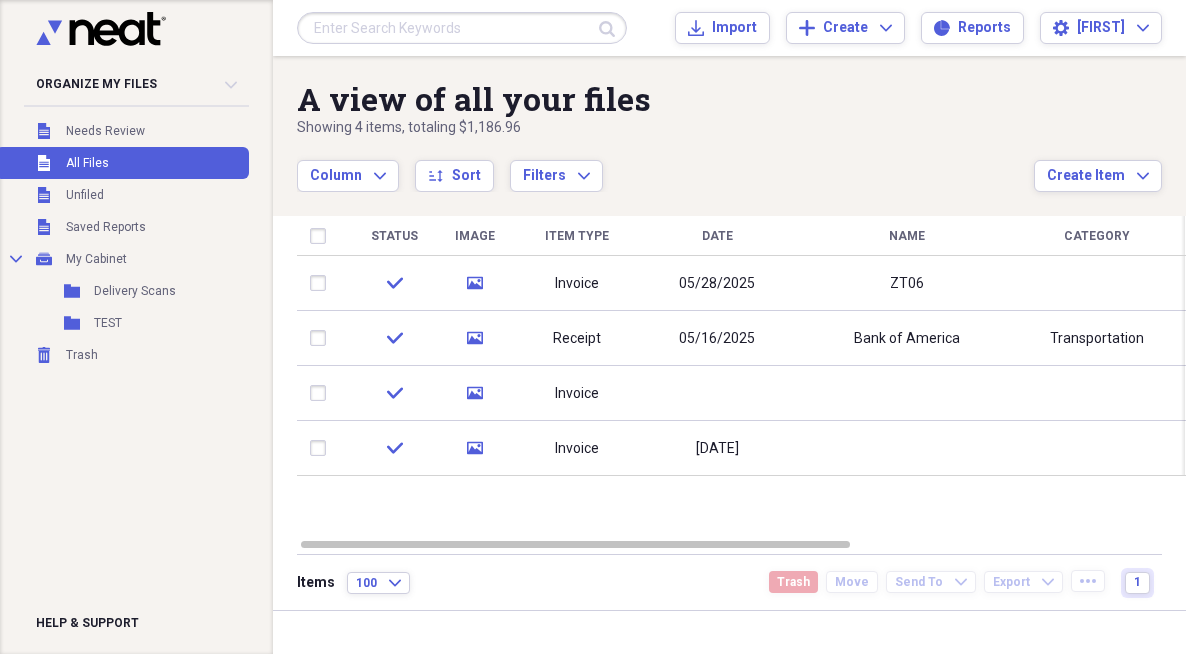 click on "Column Expand sort Sort Filters  Expand" at bounding box center [665, 165] 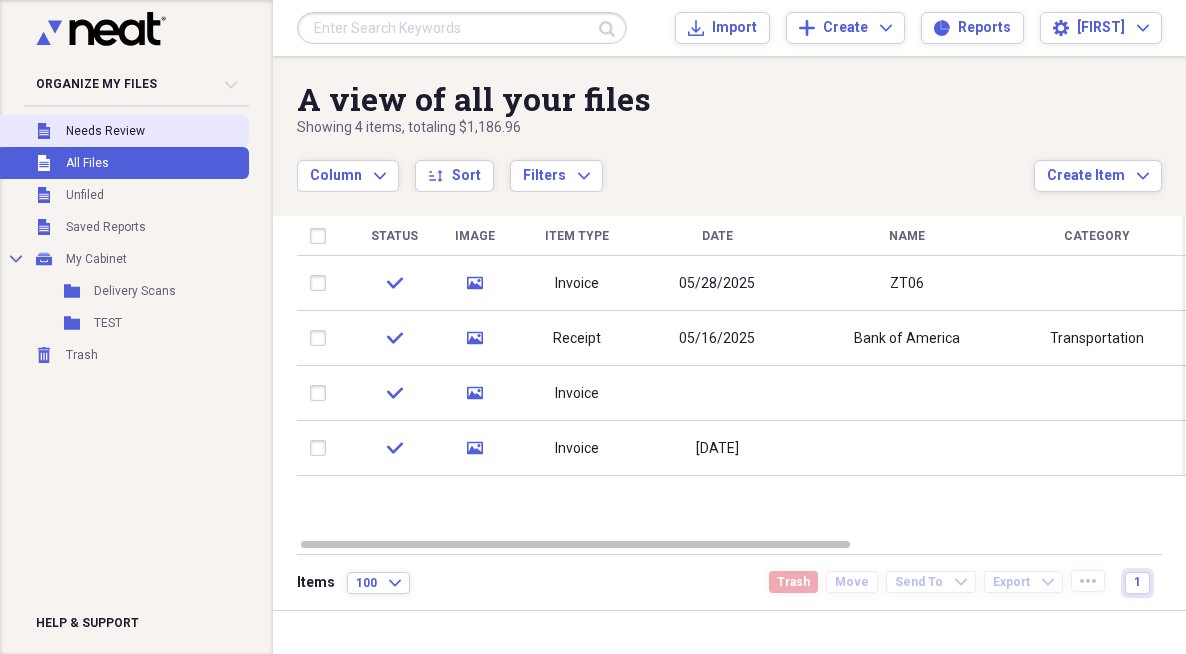 click on "Needs Review" at bounding box center [105, 131] 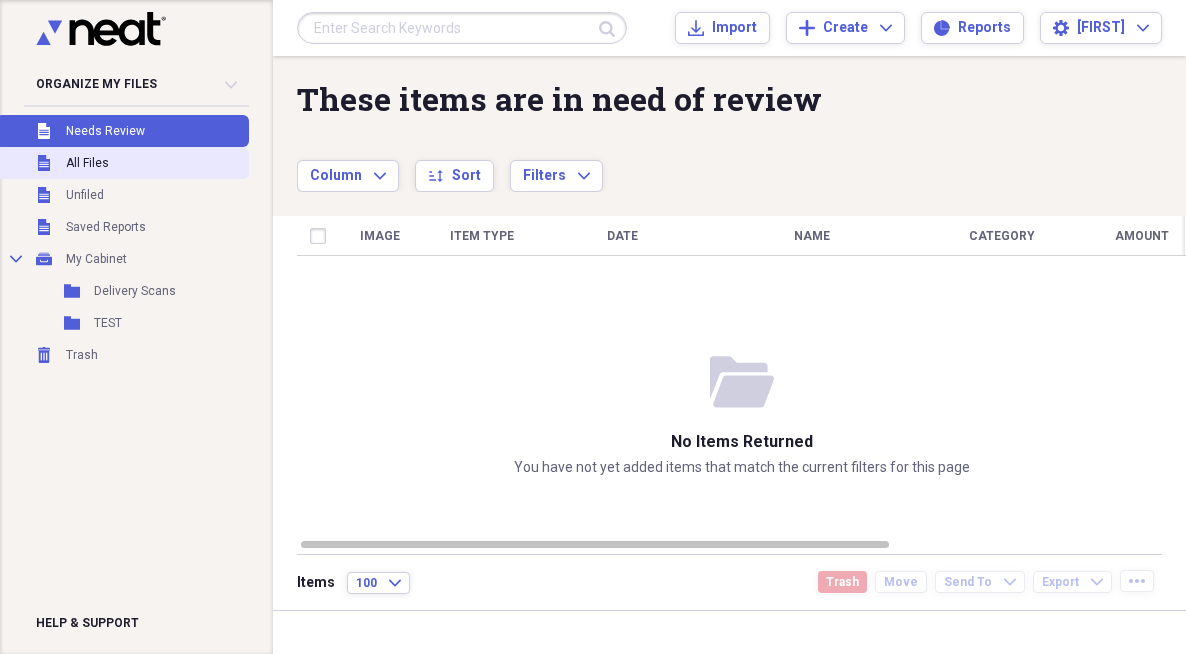 click on "All Files" at bounding box center (87, 163) 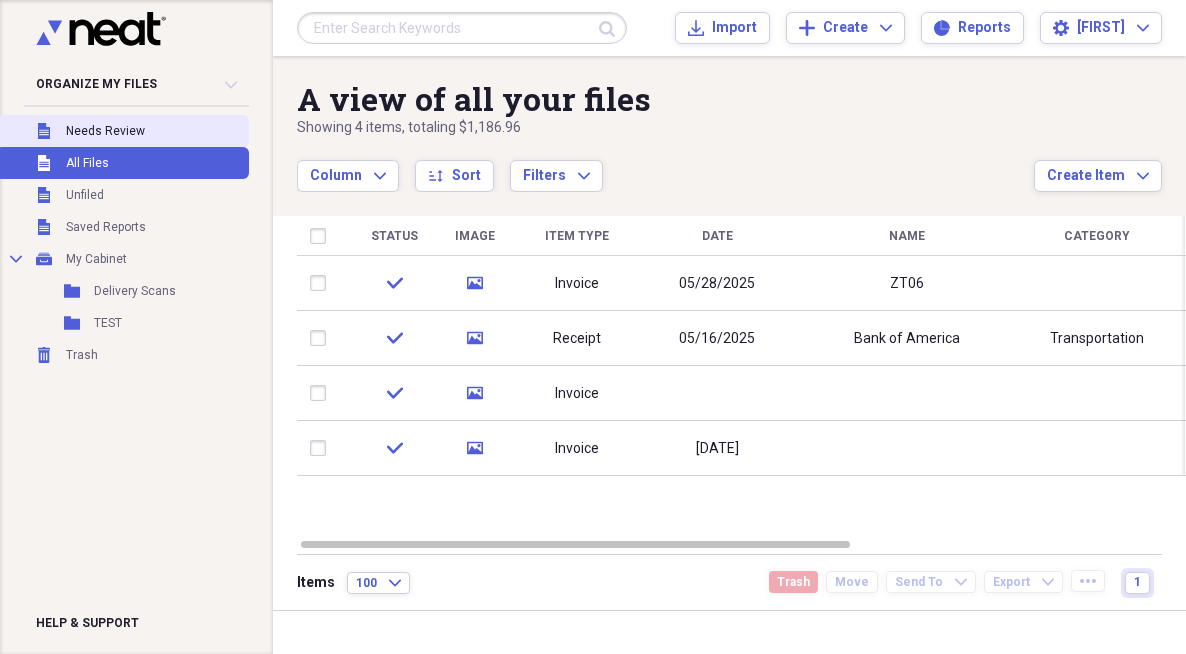 click on "Needs Review" at bounding box center (105, 131) 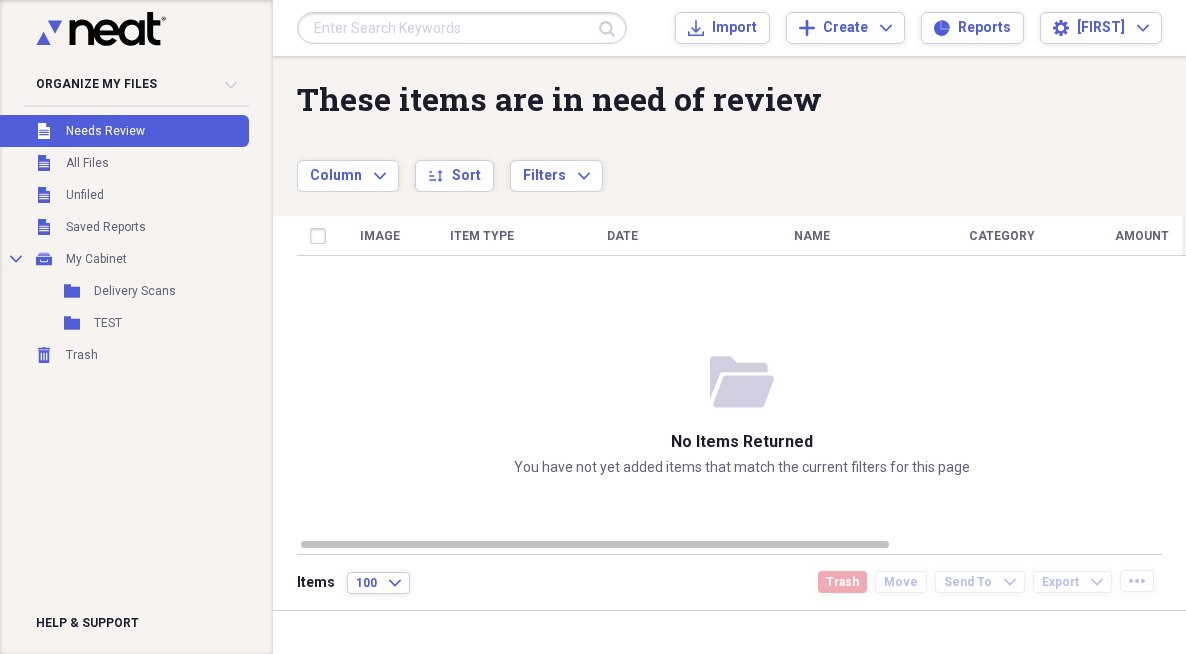 click on "Image Item Type Date Name Category Amount Source Date Added chevron-down Folder" at bounding box center (741, 376) 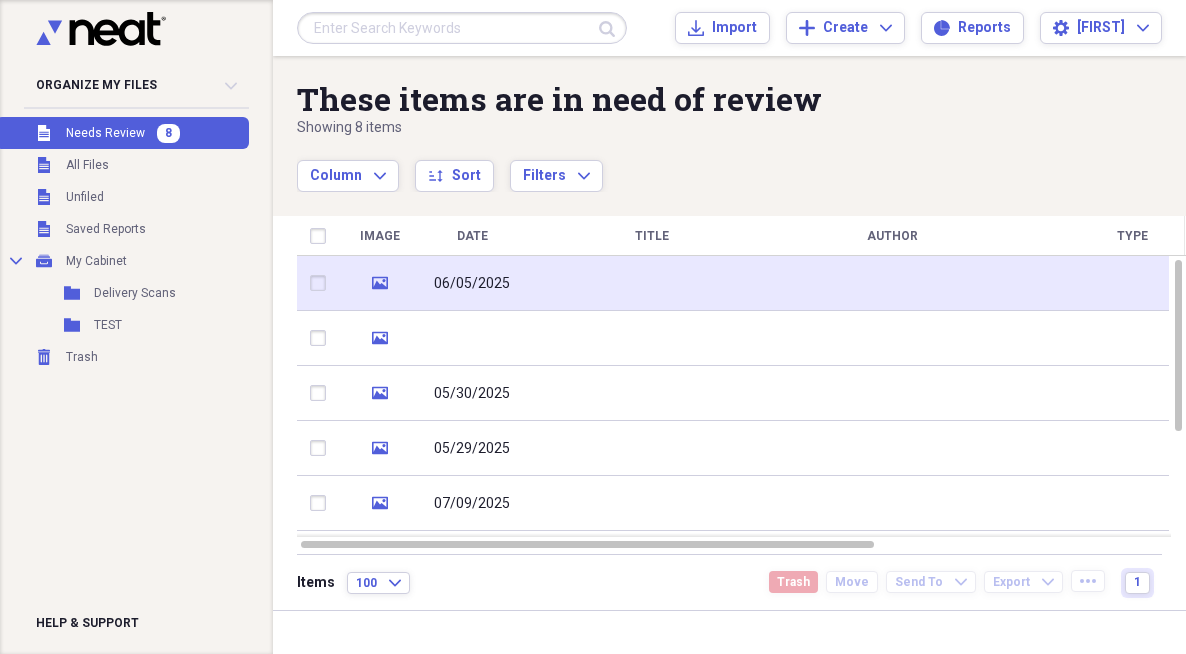 click on "media" 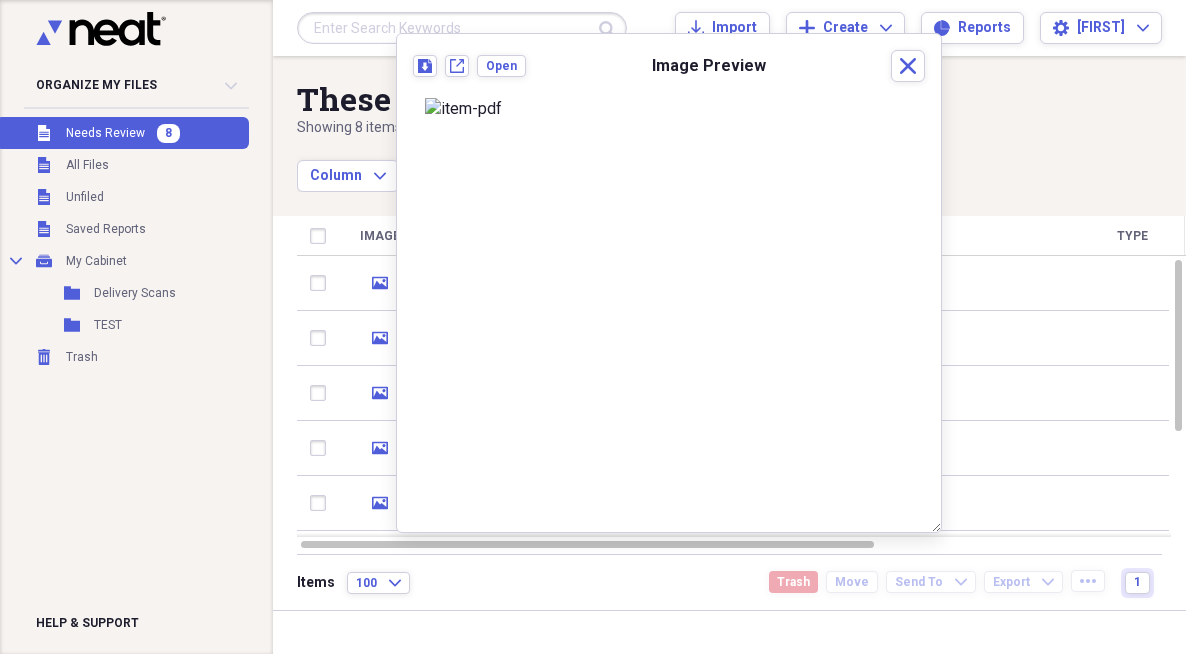 click on "These items are in need of review Showing 8 items Column Expand sort Sort Filters Expand Create Item Expand Image Date Title Author Type Category Source Folder media 06/05/2025 NeatConnect Unfiled media Entertainment NeatConnect Unfiled media 05/30/2025 NeatConnect Unfiled media 05/29/2025 NeatConnect Unfiled media 07/09/2025 NeatConnect Unfiled media 08/05/2025 NeatConnect Unfiled media 08/05/2025 NeatConnect Unfiled media 08/05/2025 NeatConnect Unfiled Items 100 Expand Trash Move Send To Expand Export Expand more 1" at bounding box center (729, 333) 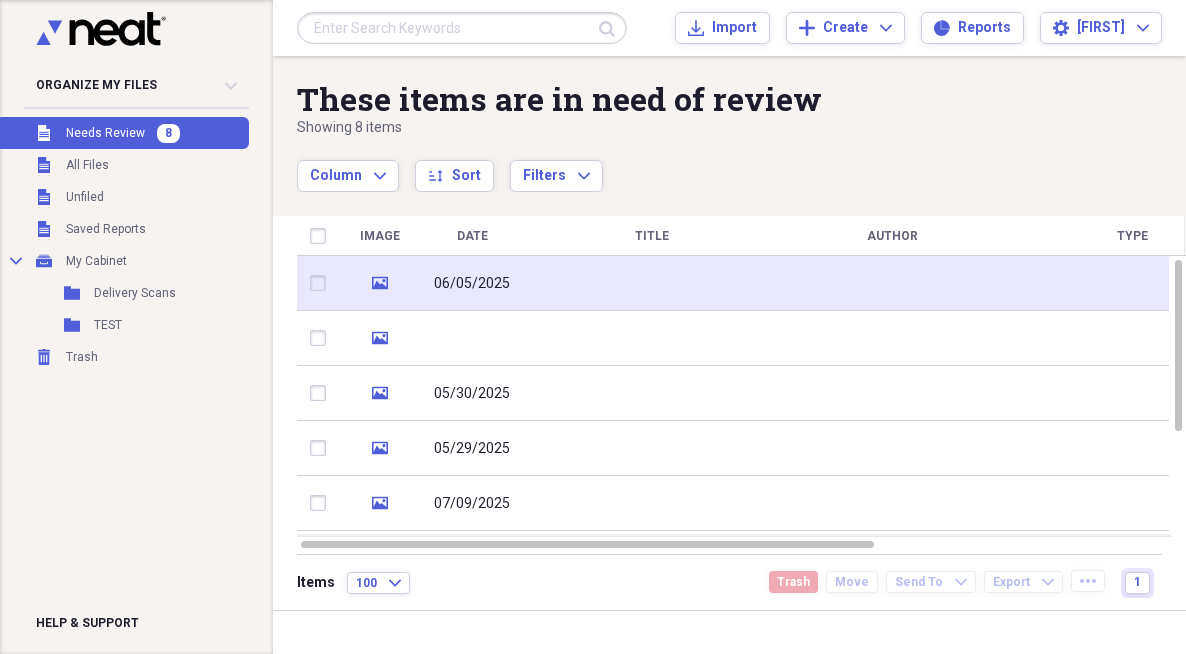 click 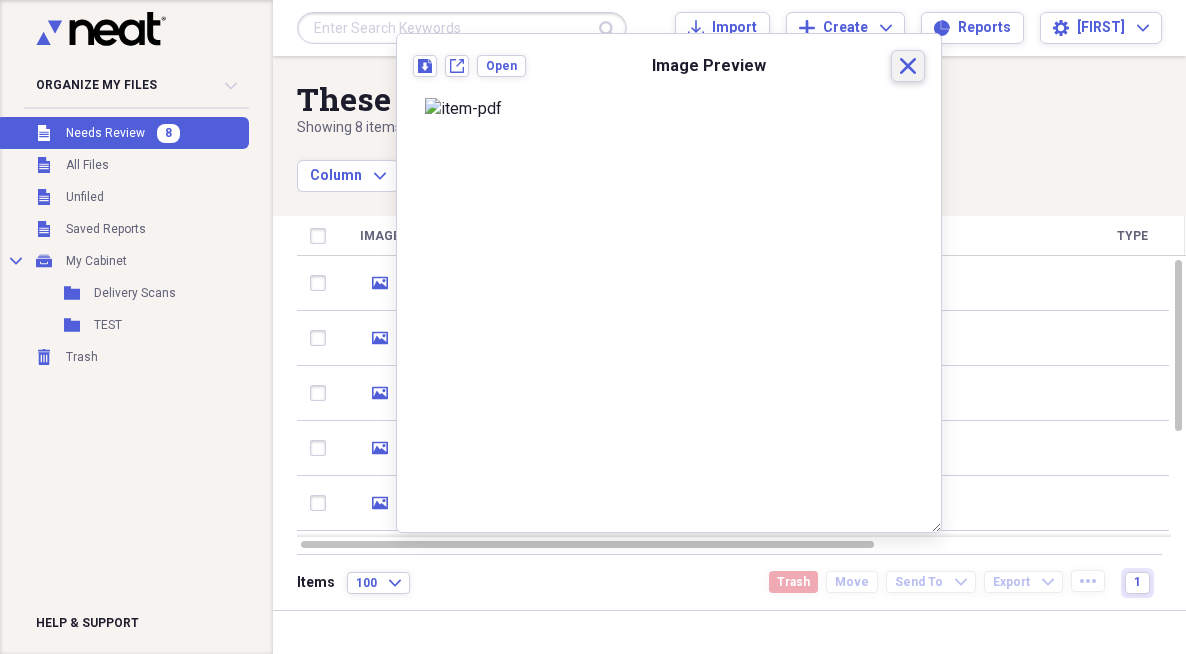click on "Close" 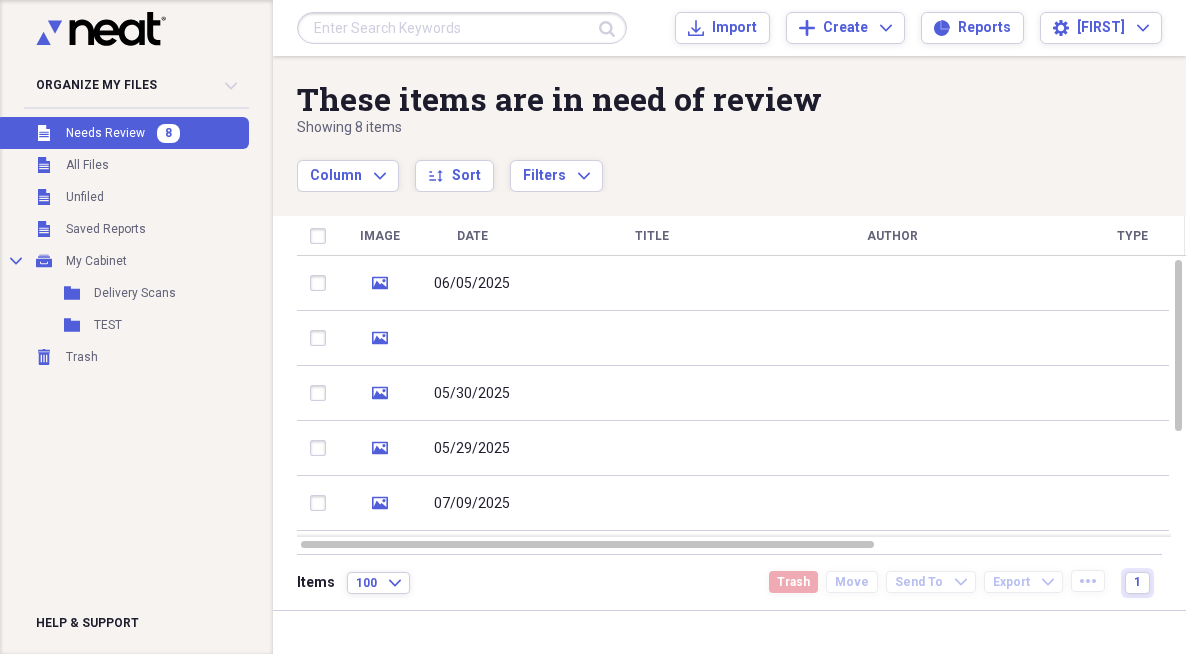 click on "Needs Review" at bounding box center [105, 133] 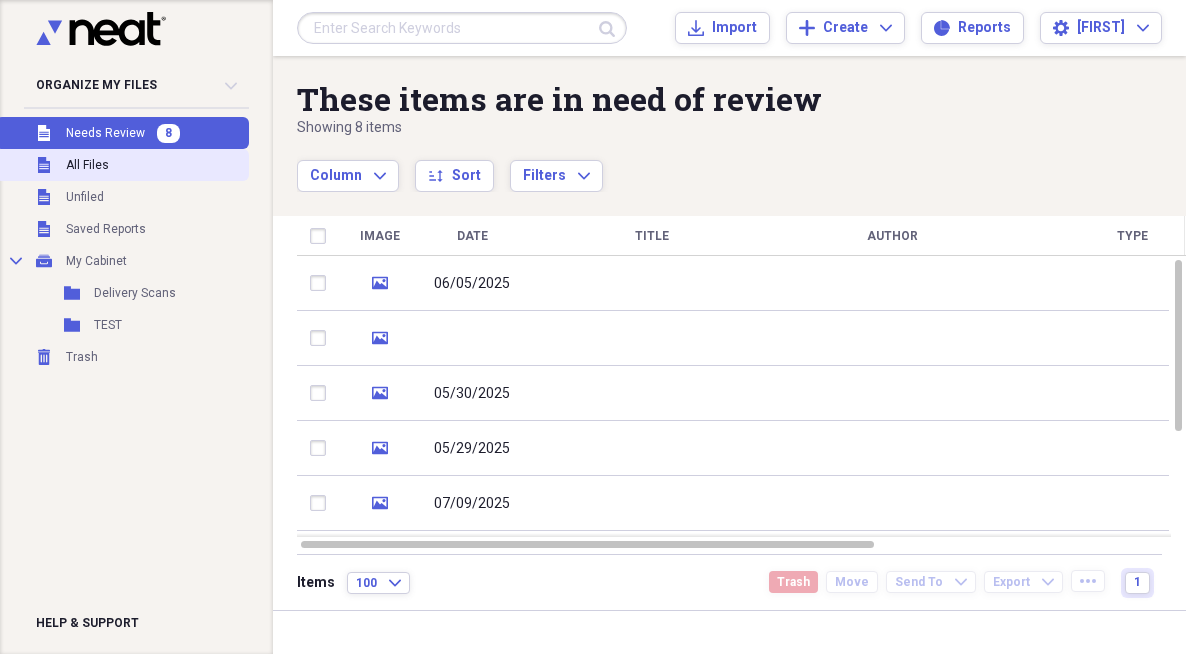 click on "All Files" at bounding box center (87, 165) 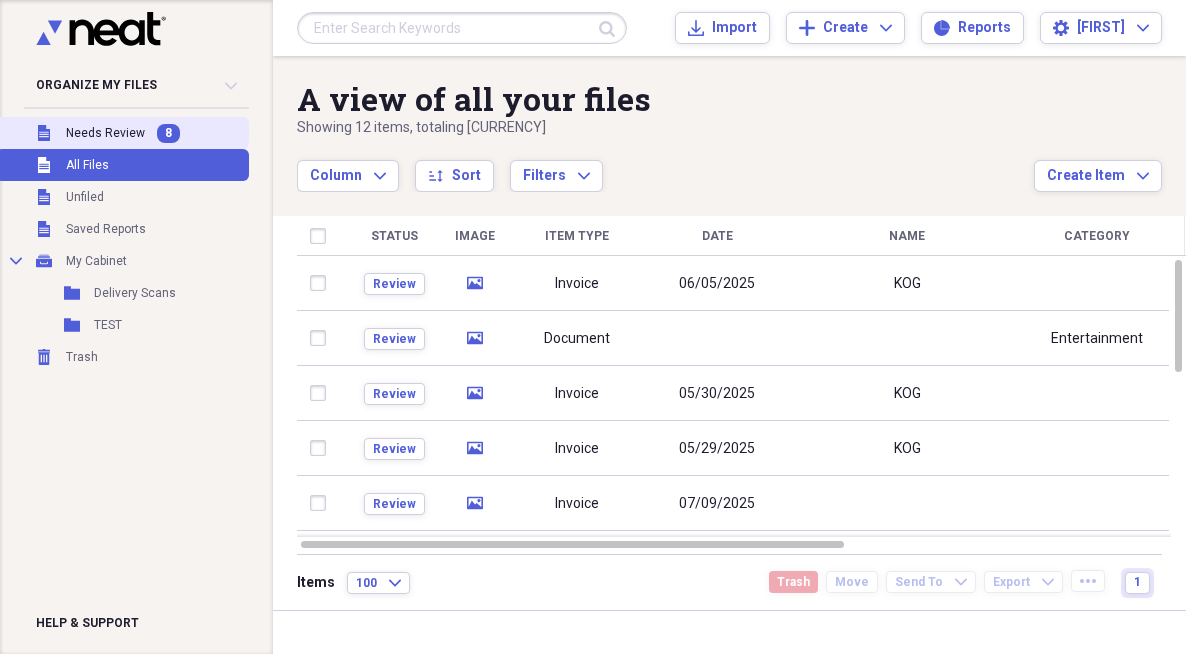 click on "Unfiled Needs Review 8" at bounding box center [122, 133] 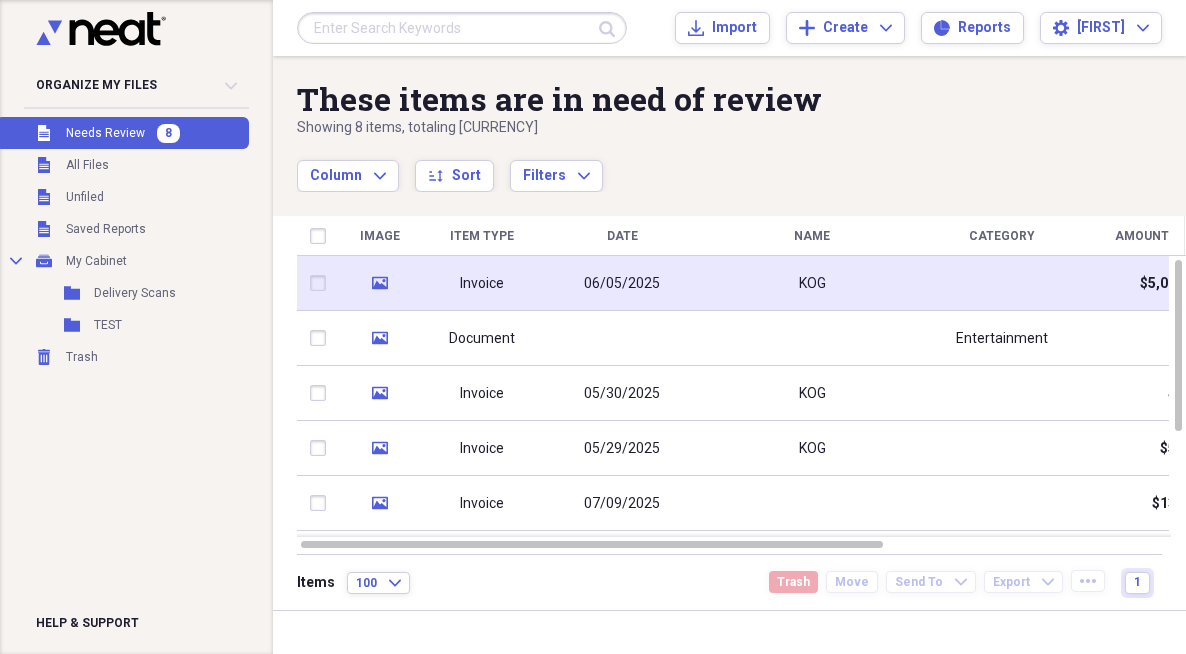 click on "Invoice" at bounding box center (482, 284) 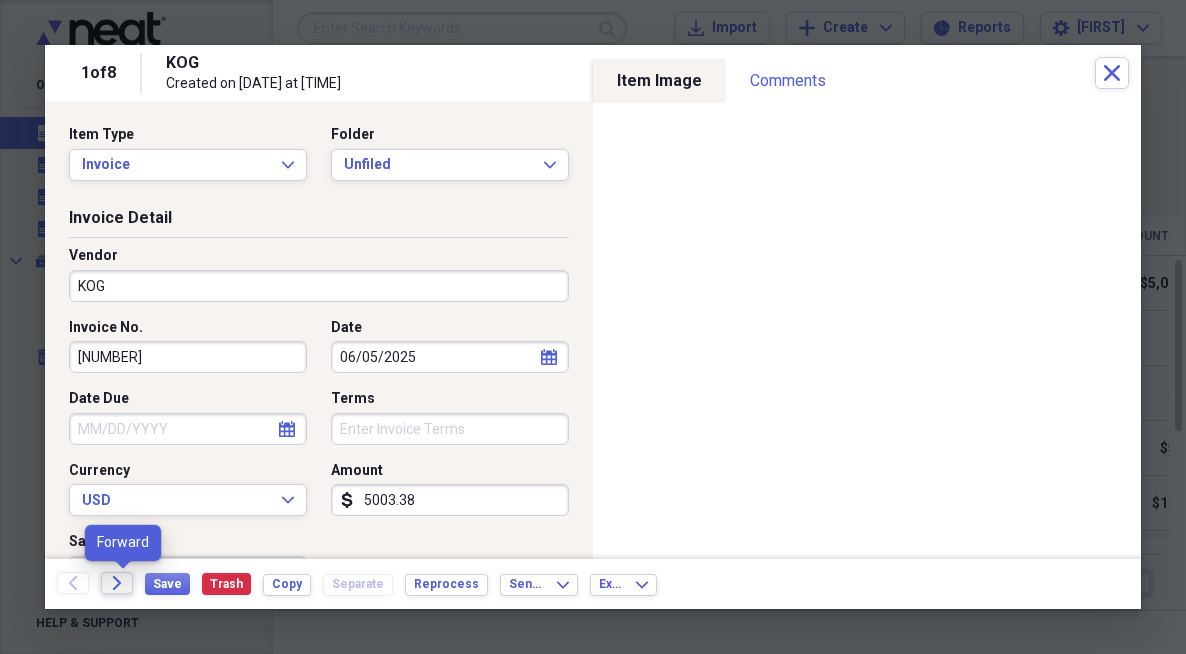 click on "Forward" 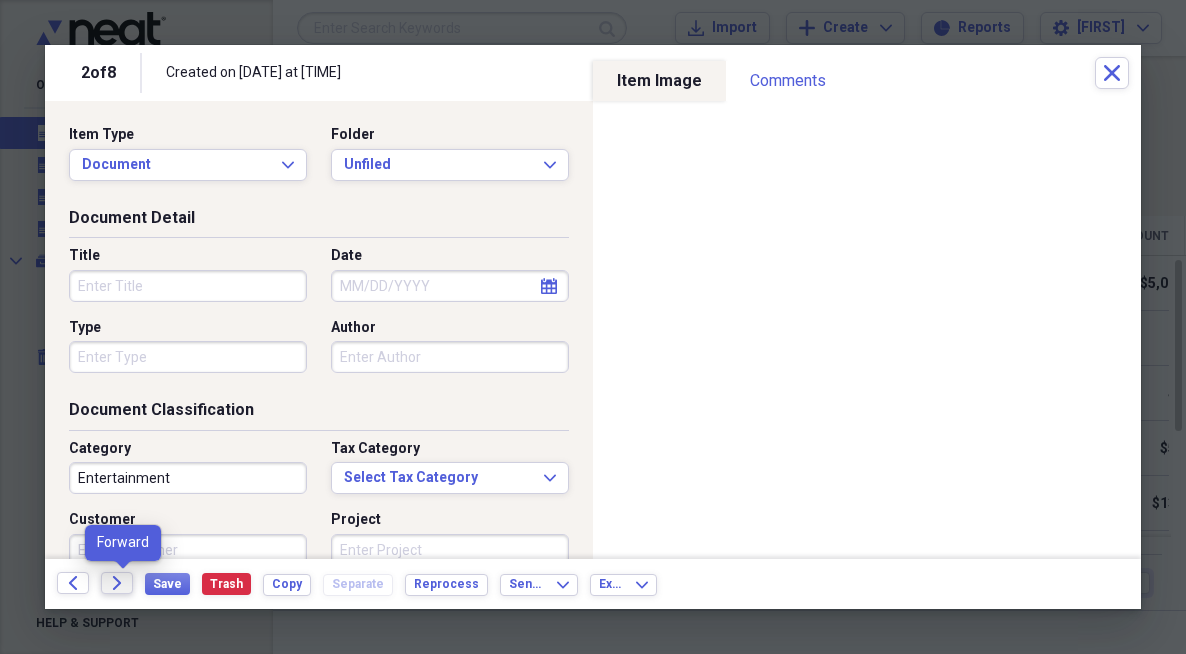 click on "Forward" 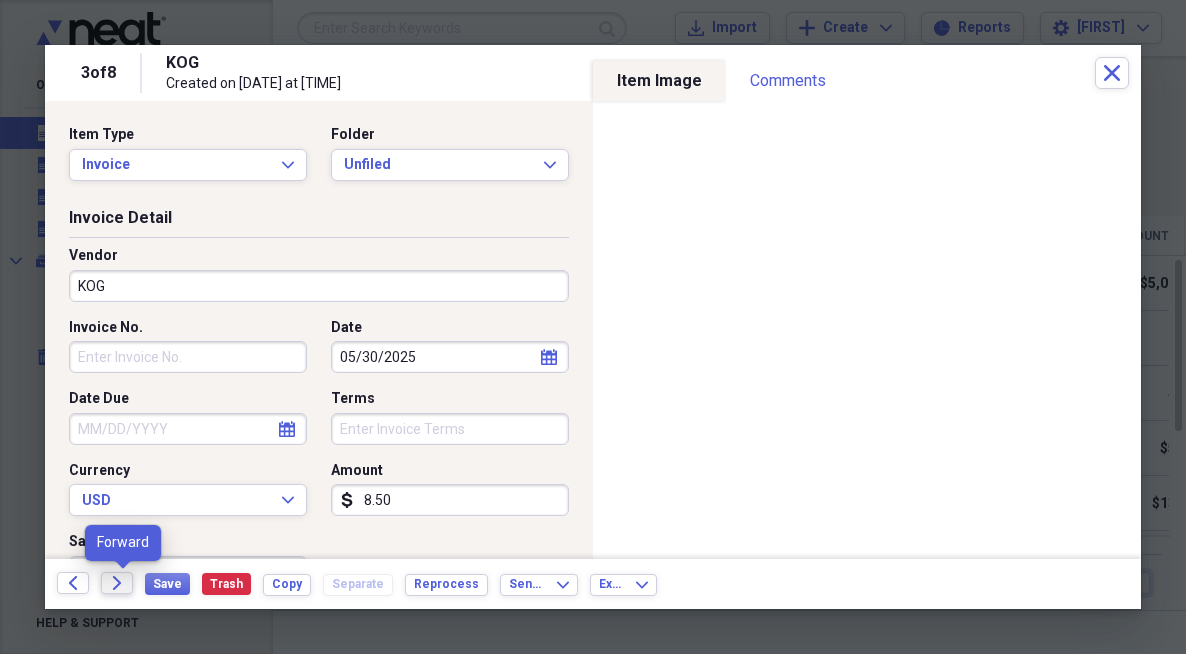 click on "Forward" 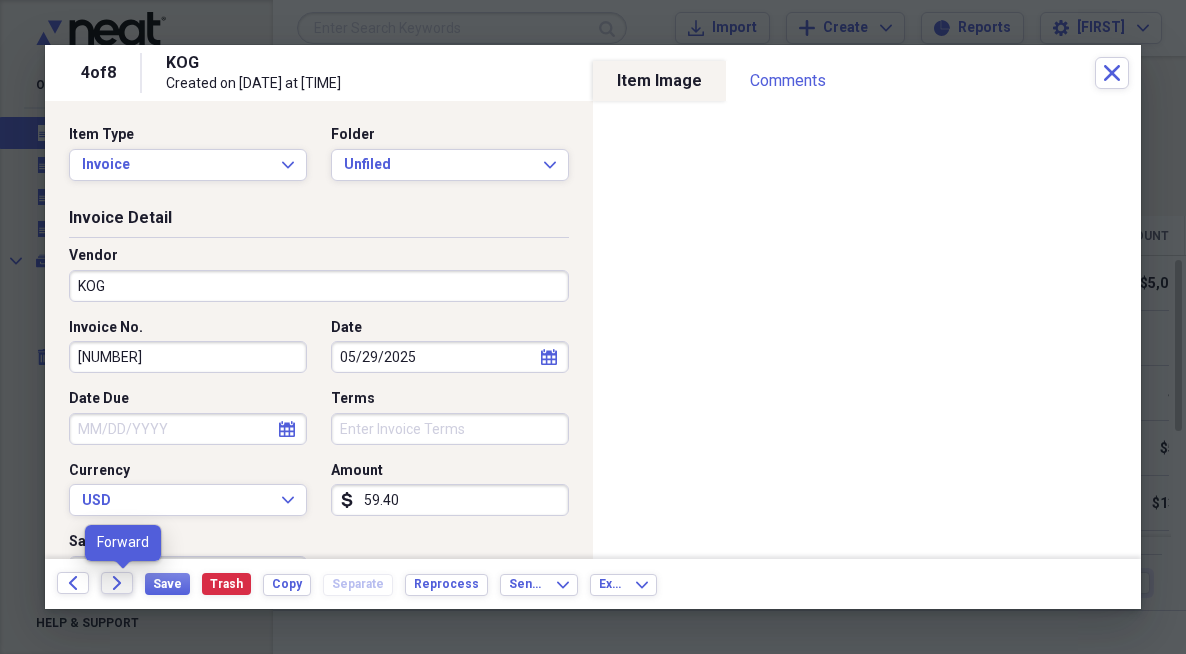 click on "Forward" 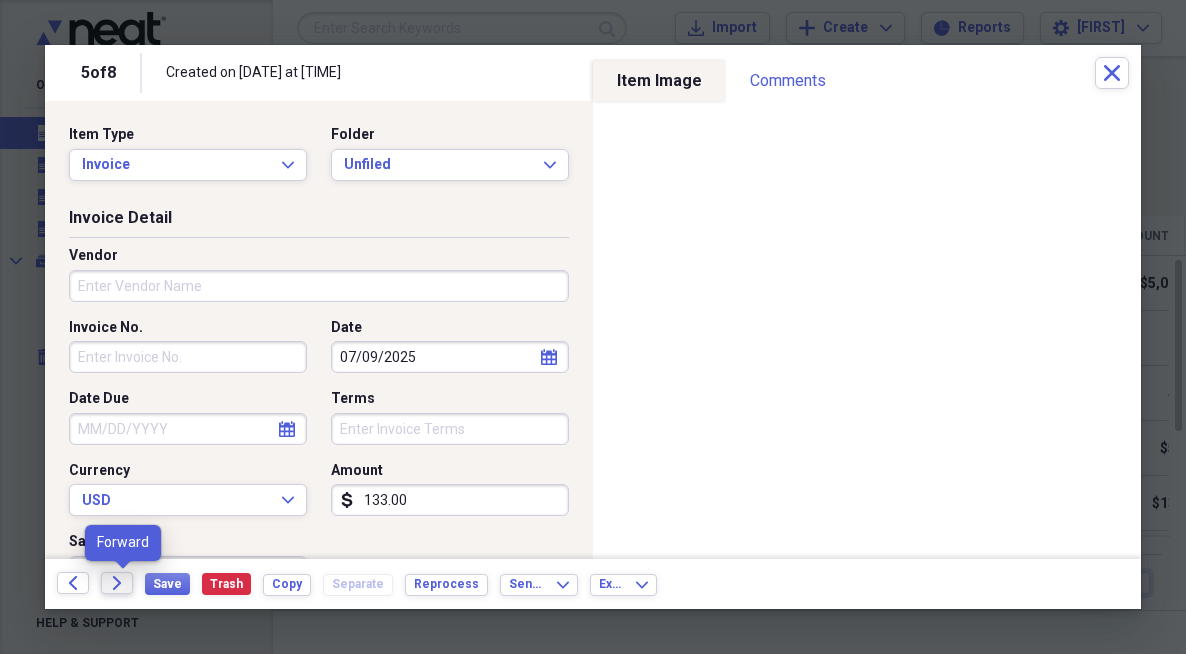 click 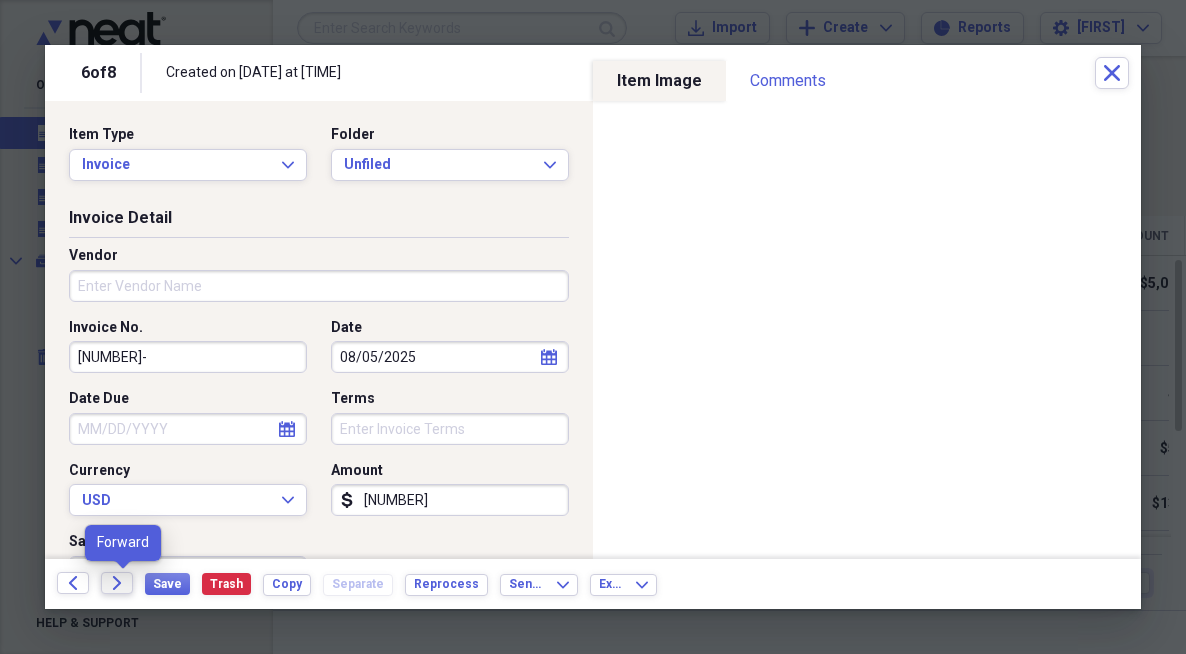 click on "Forward" 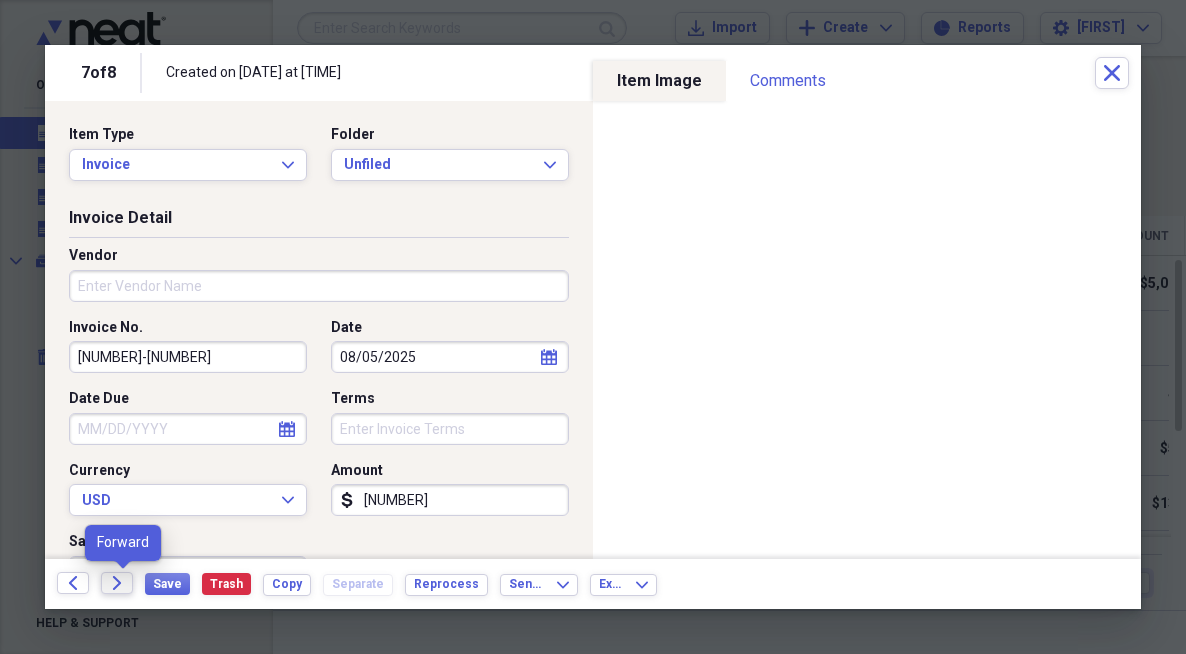 click on "Forward" 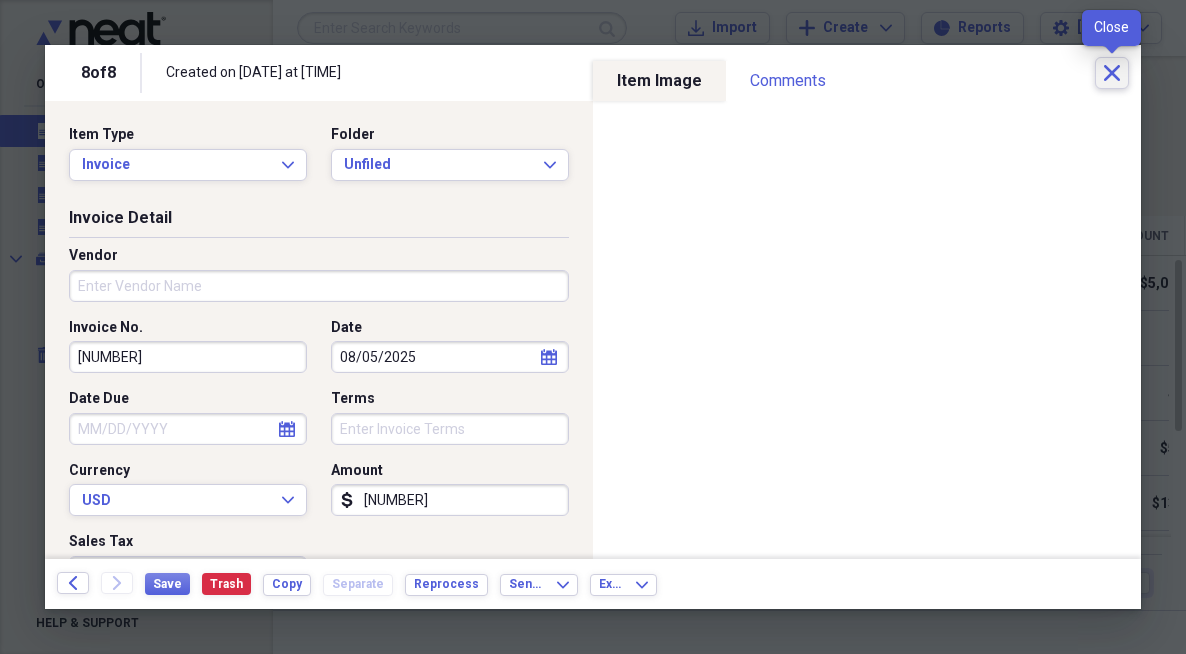 click 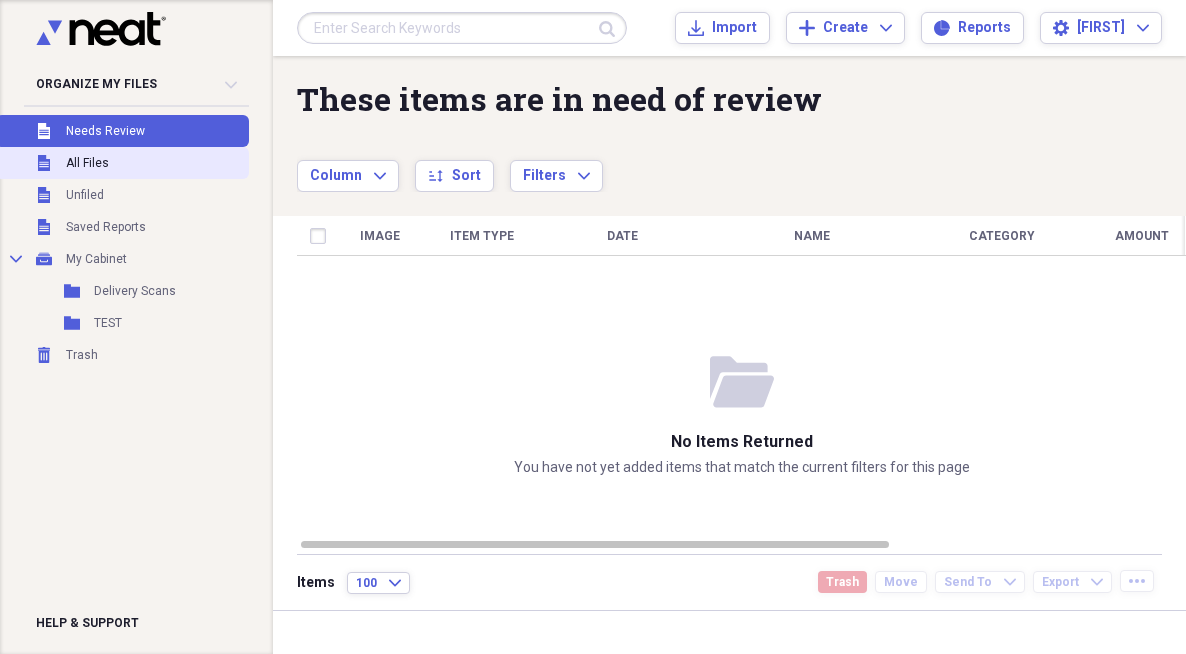 click on "All Files" at bounding box center (87, 163) 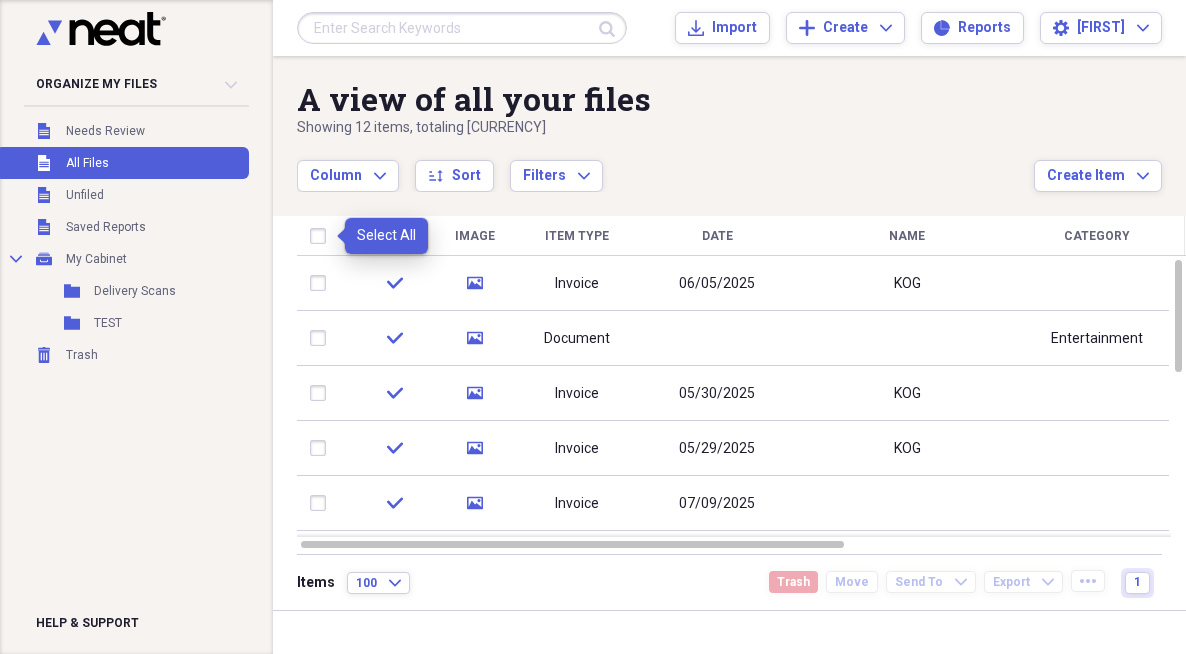 click at bounding box center [322, 236] 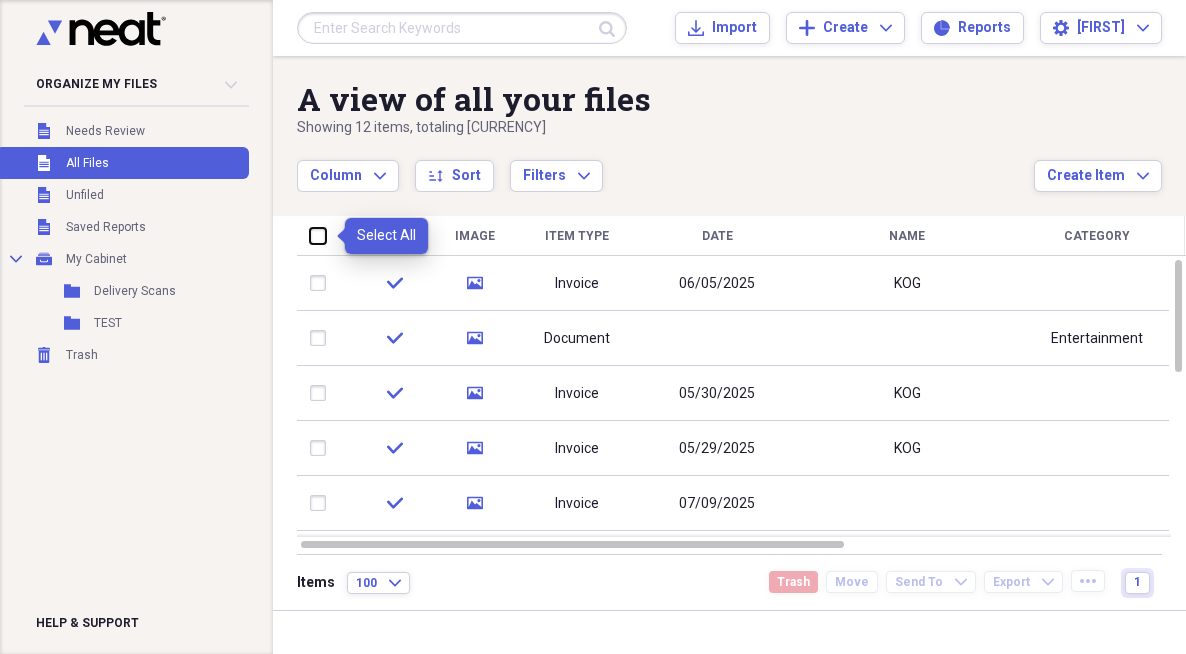 click at bounding box center (310, 235) 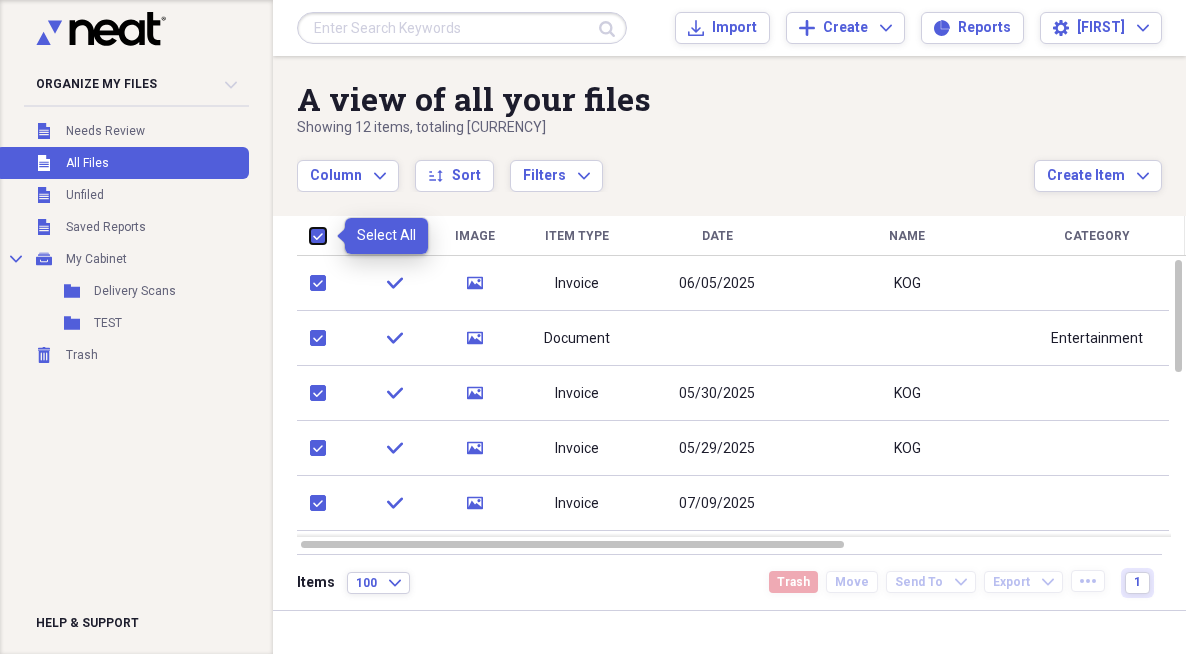 checkbox on "true" 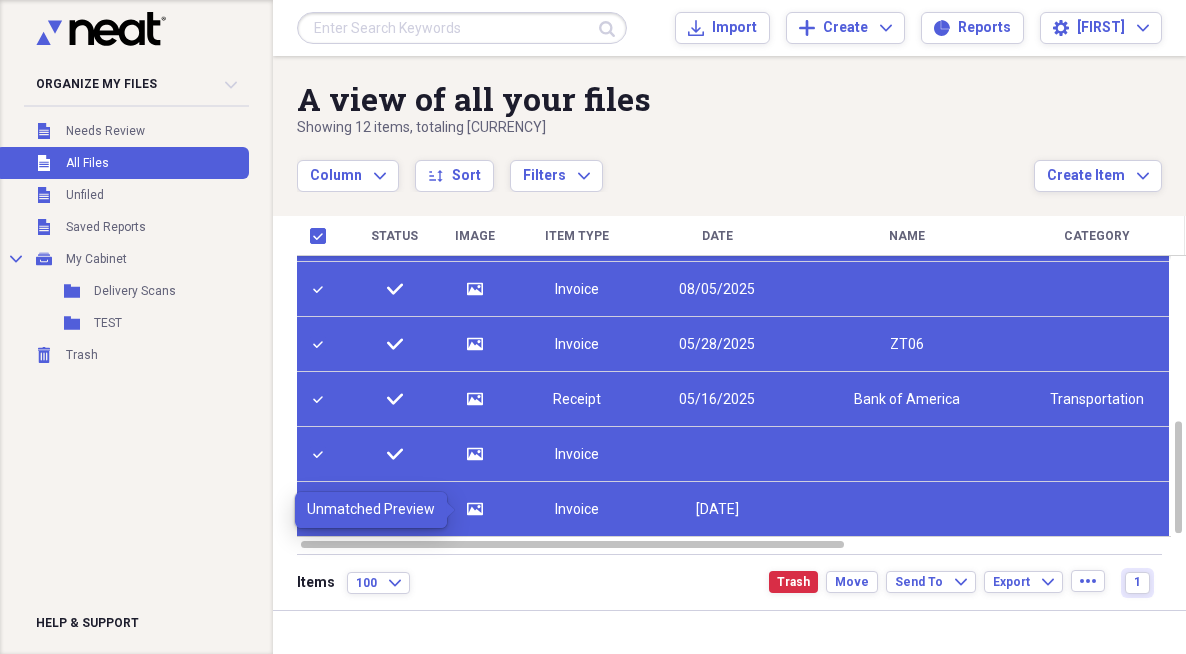 click on "media" 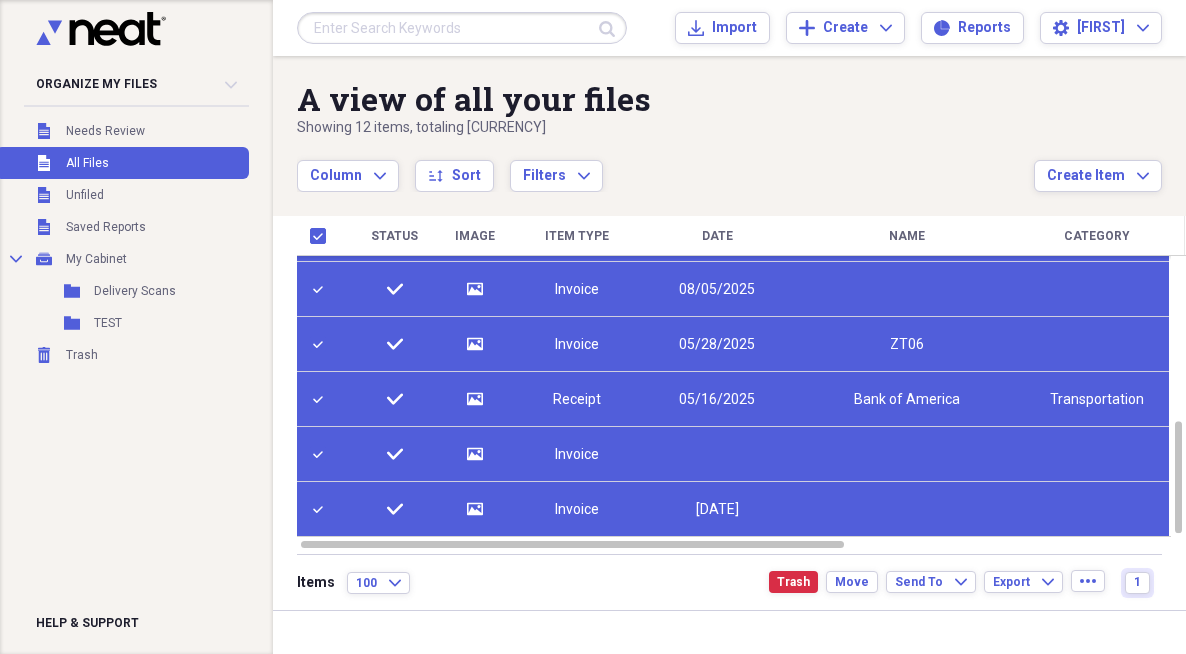 click at bounding box center [322, 509] 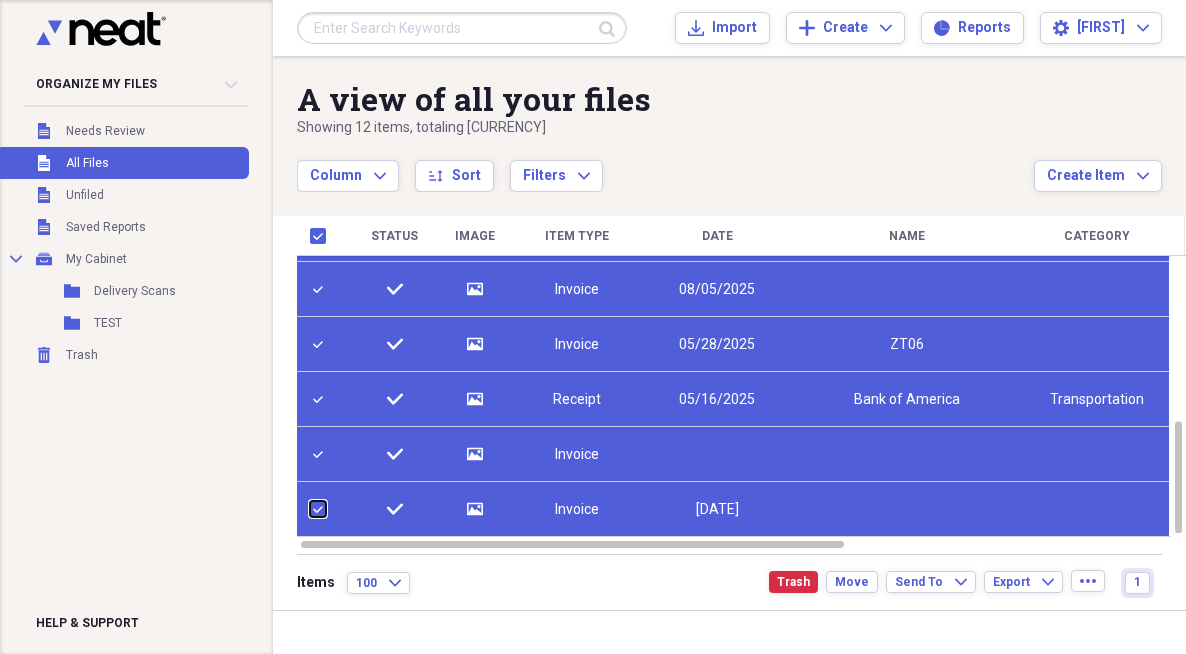 click at bounding box center [310, 509] 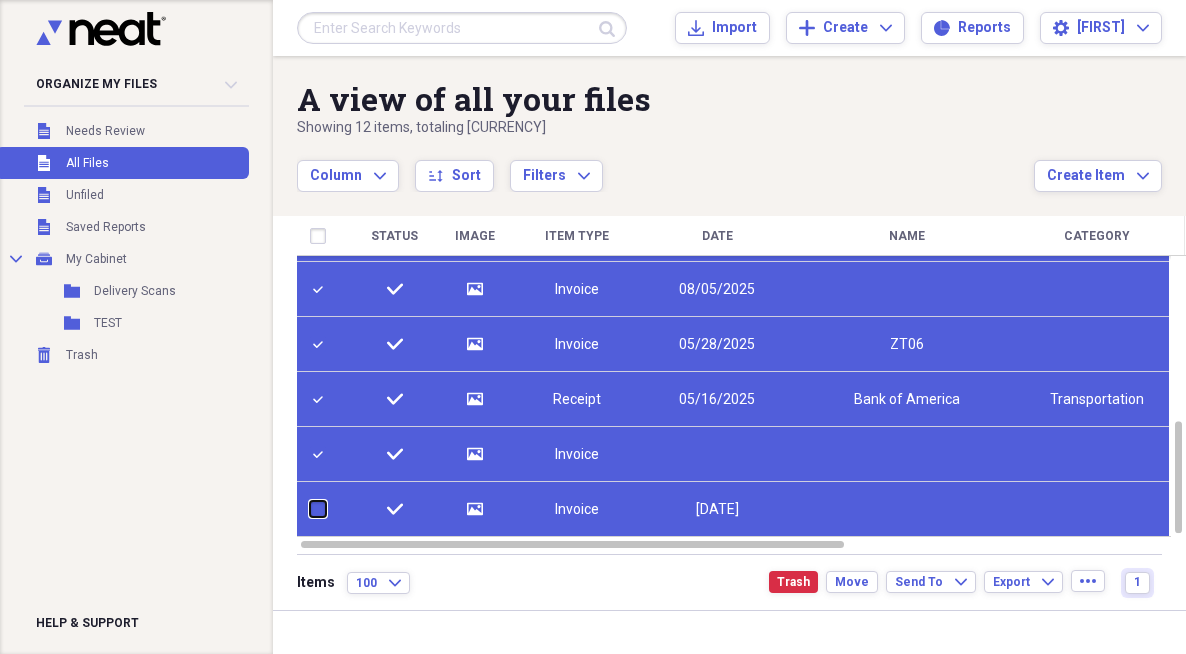 checkbox on "false" 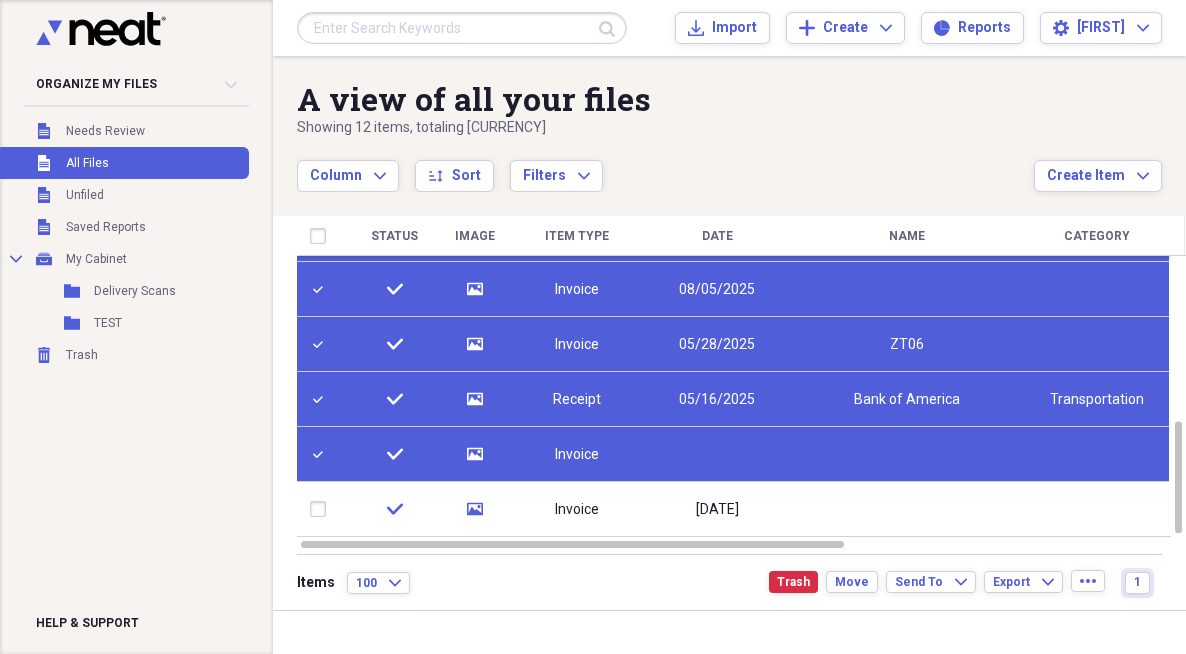 click 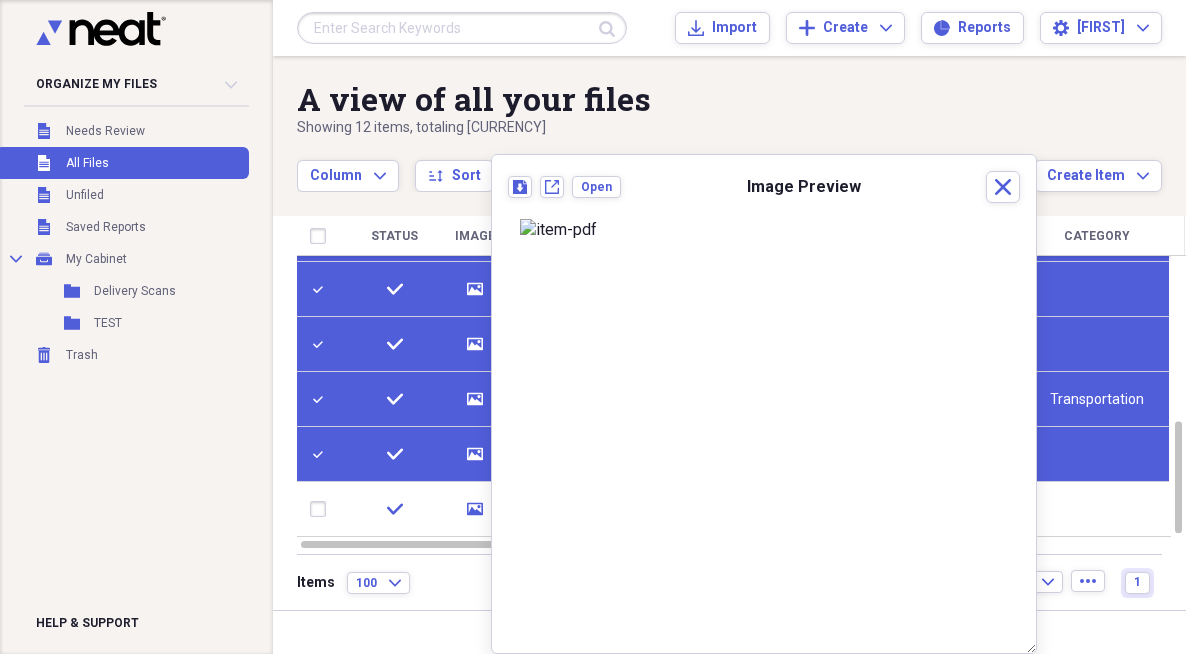 click at bounding box center [322, 454] 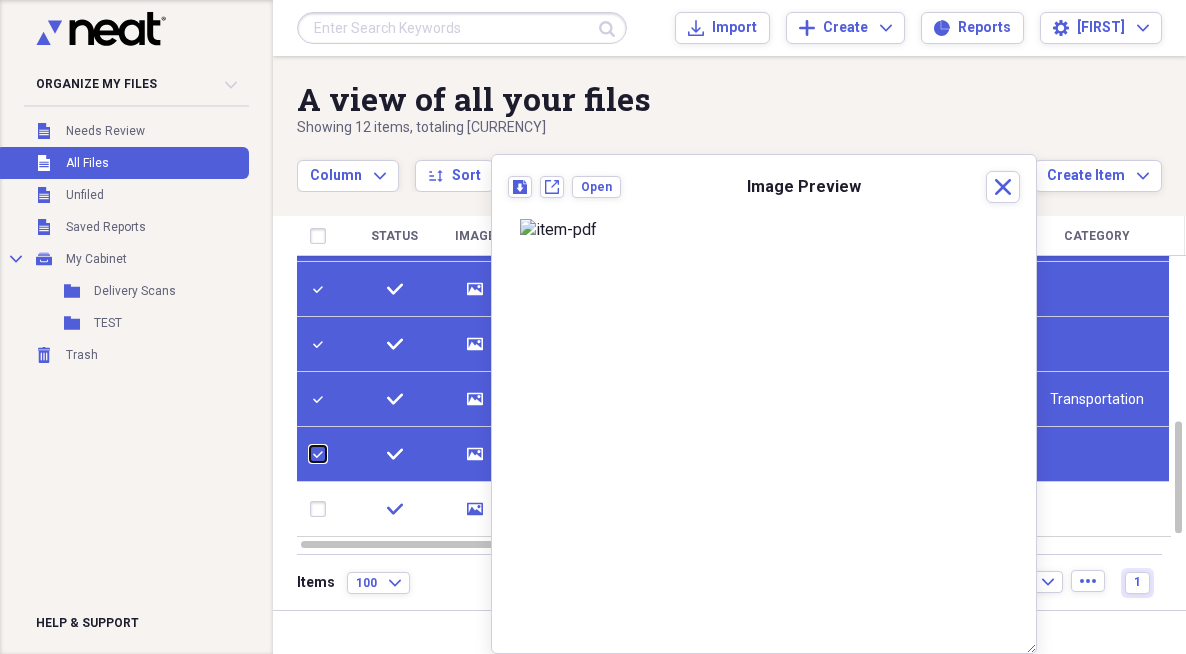 click at bounding box center (310, 454) 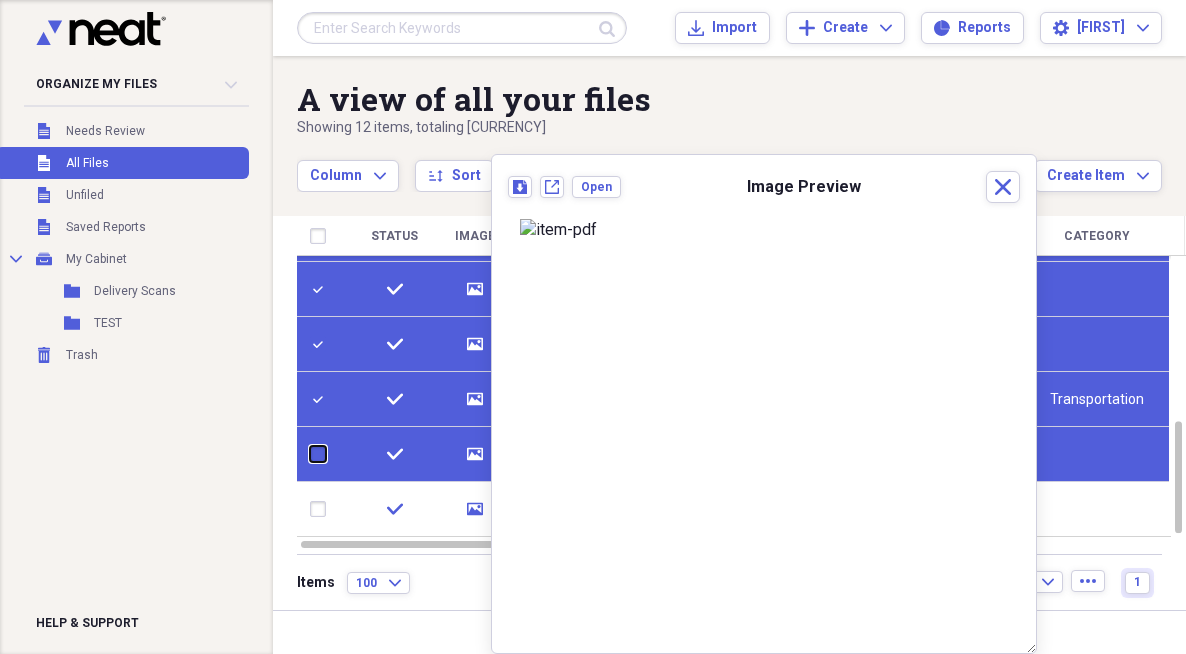 checkbox on "false" 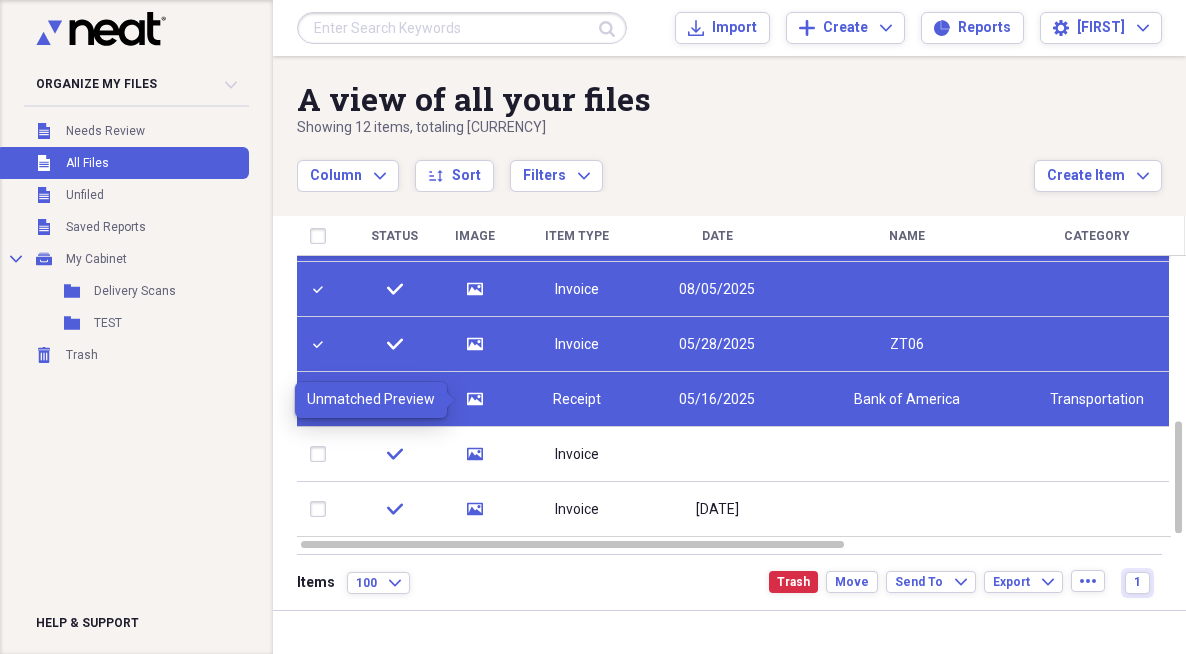 click 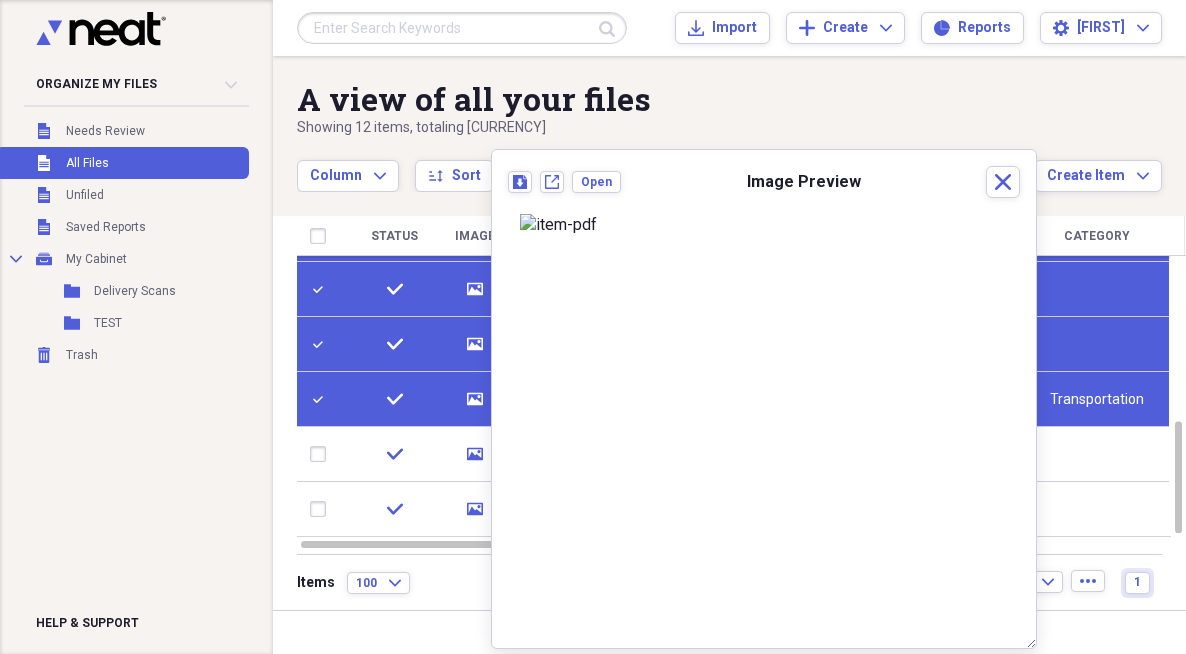 click at bounding box center [322, 399] 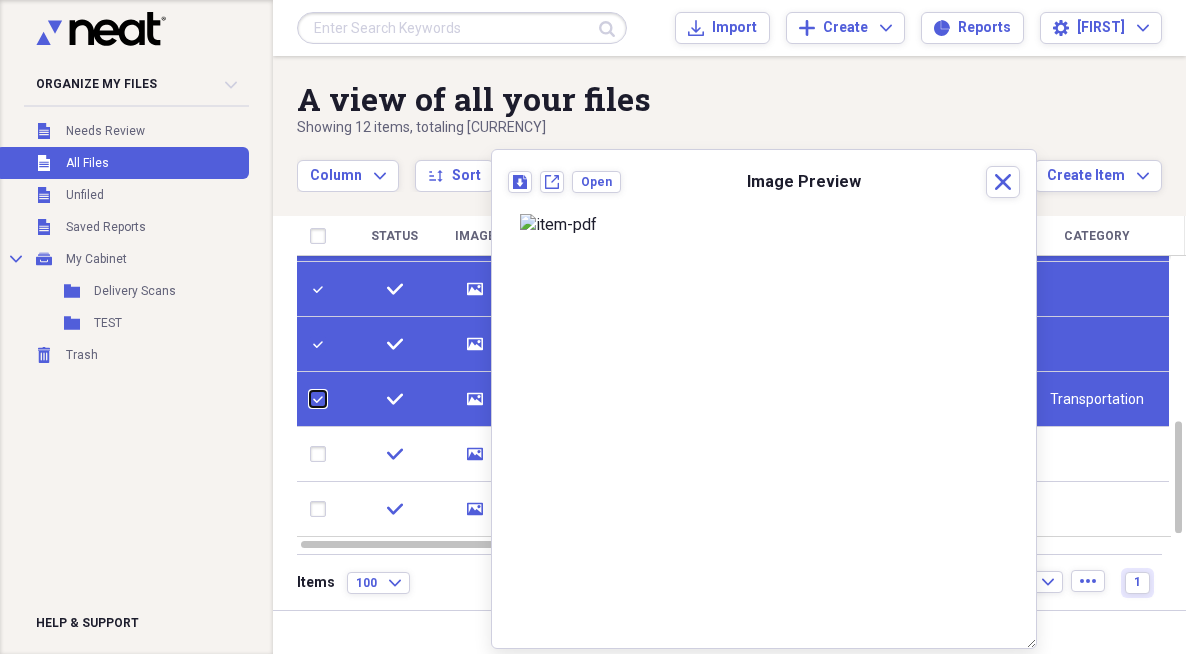 click at bounding box center [310, 399] 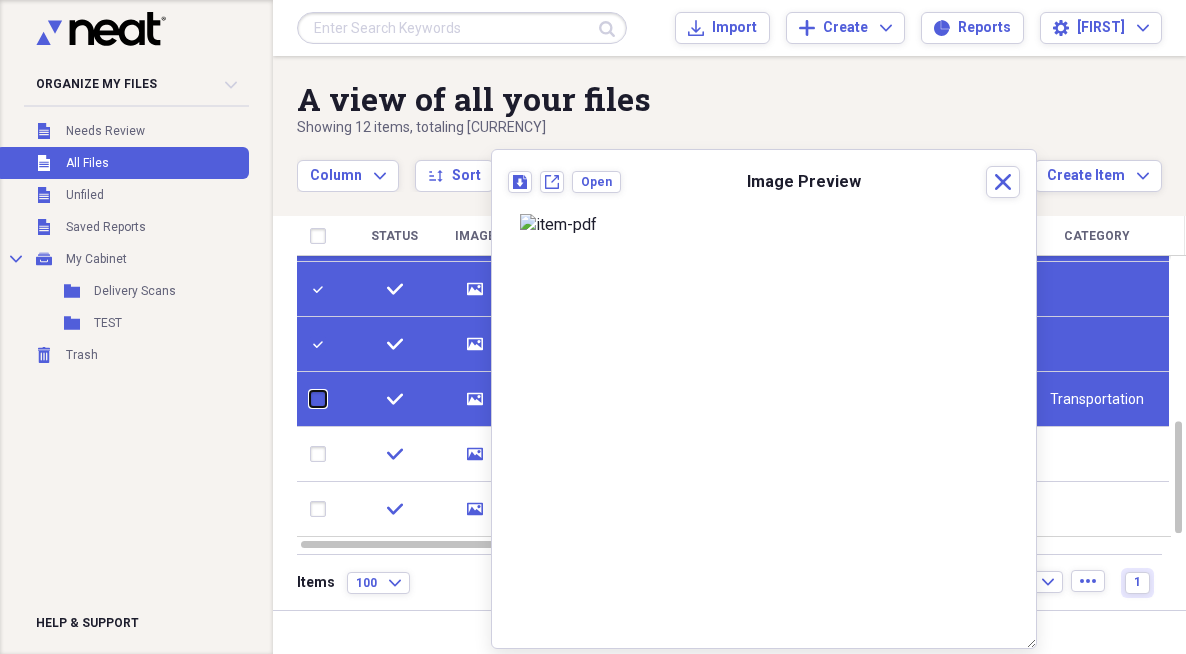 checkbox on "false" 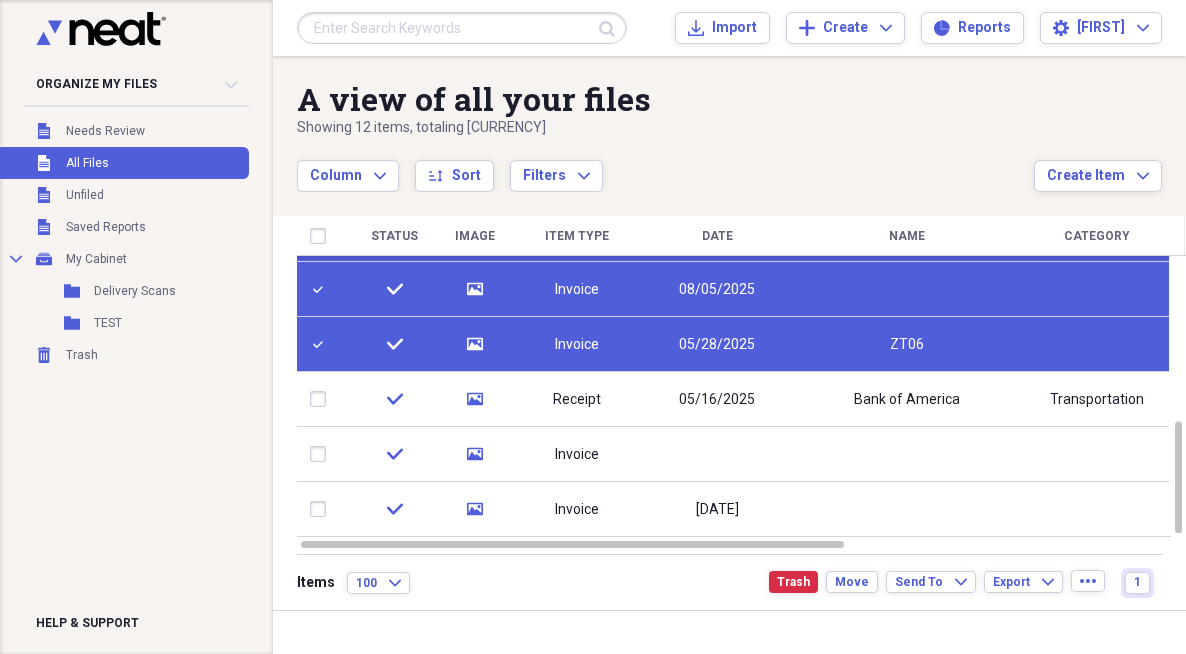 click 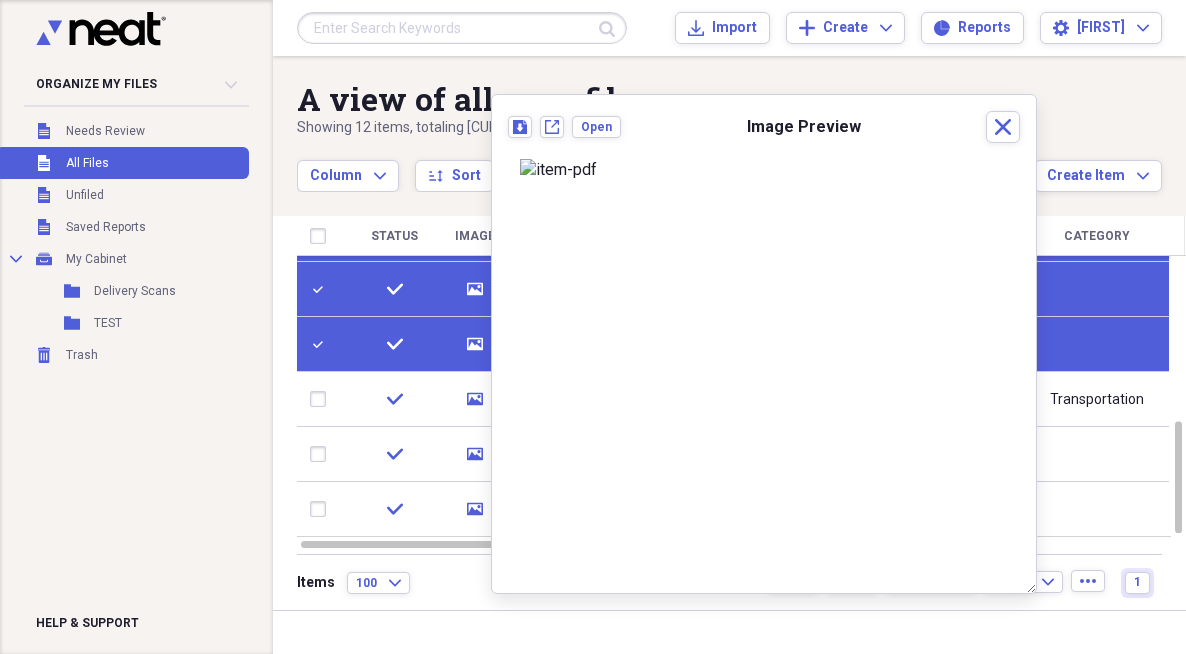 click at bounding box center [322, 344] 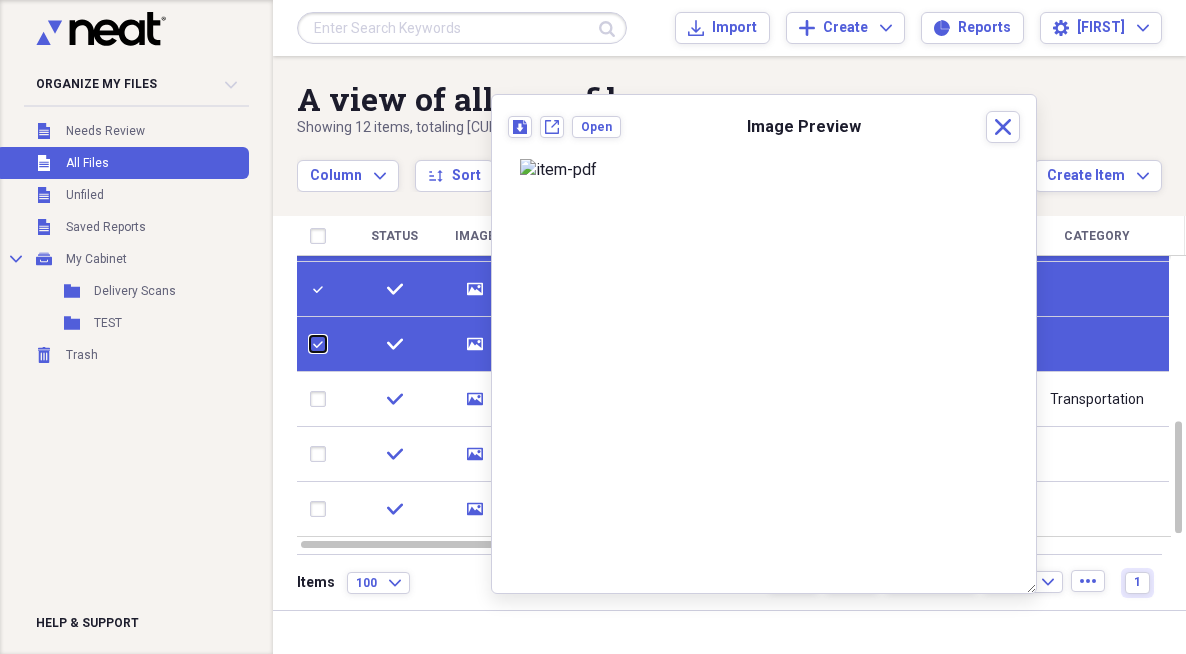 click at bounding box center [310, 344] 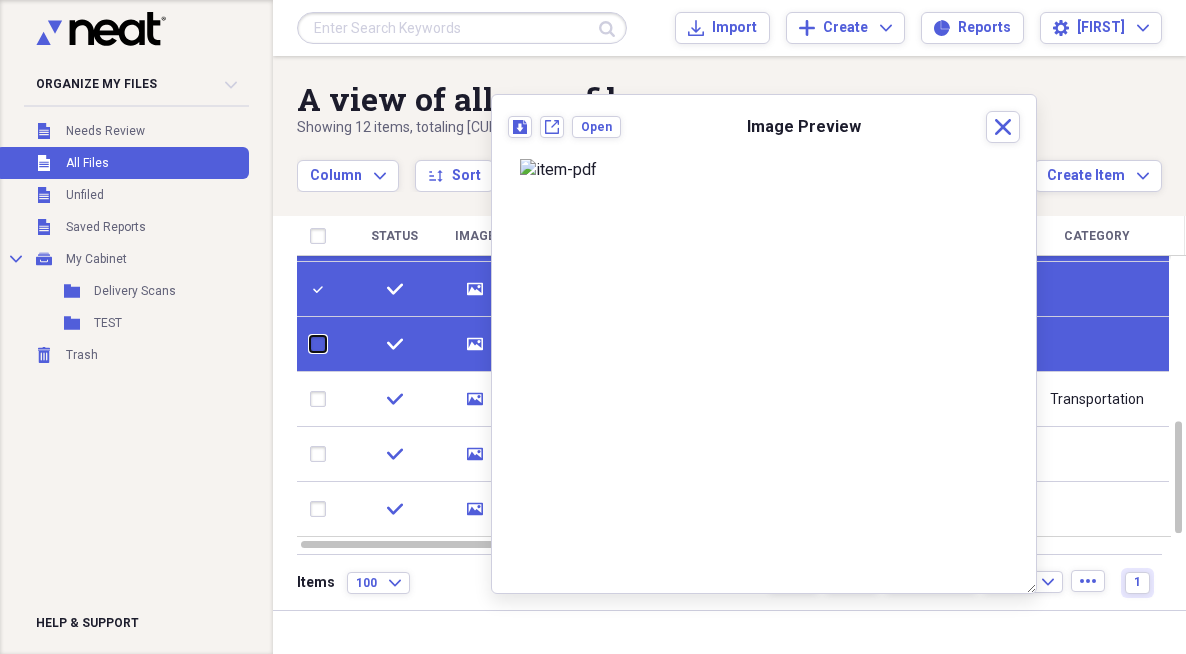 checkbox on "false" 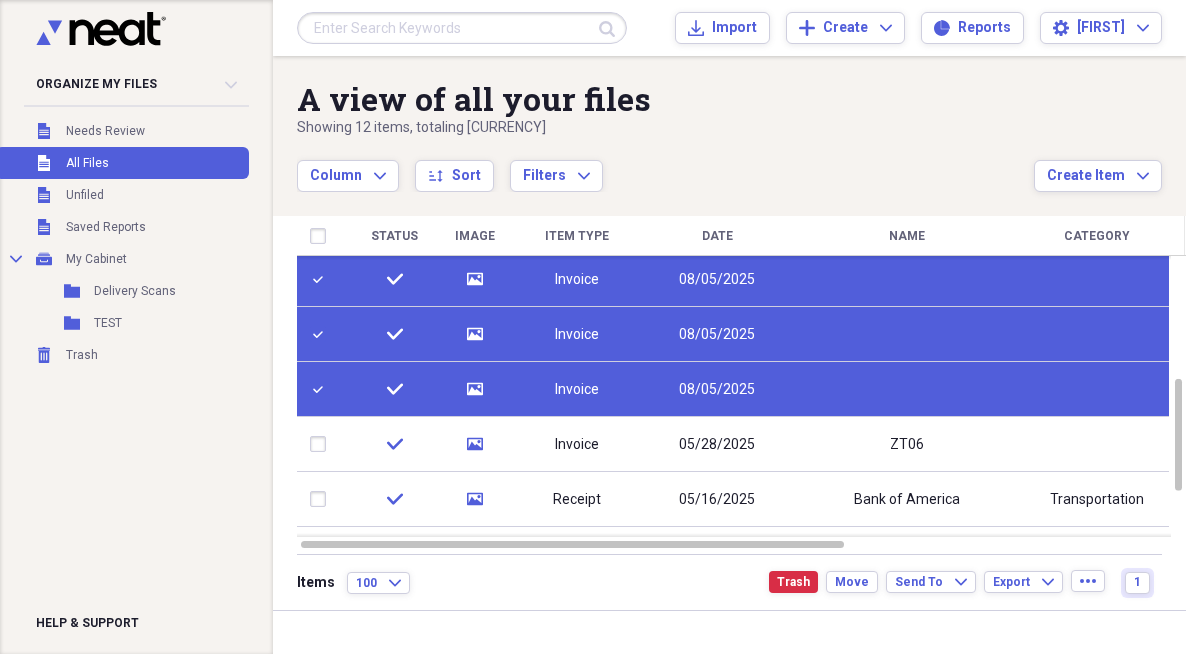 click on "media" 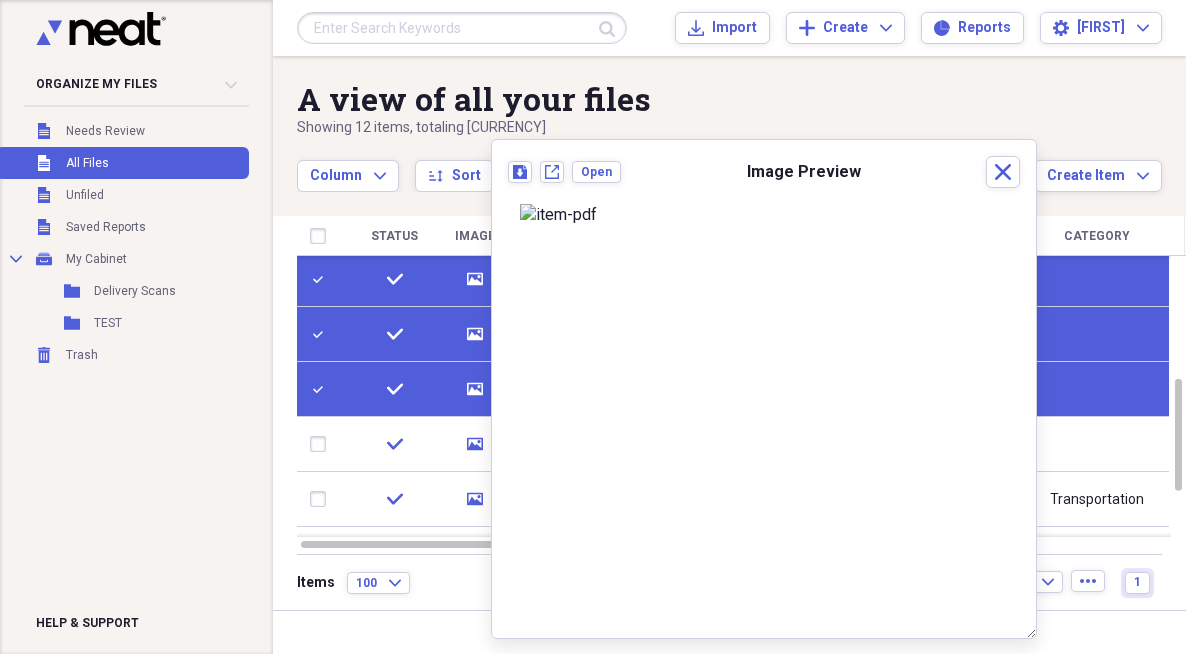 click on "A view of all your files Showing 12 items , totaling [CURRENCY] Column Expand sort Sort Filters Expand Create Item Expand" at bounding box center [729, 124] 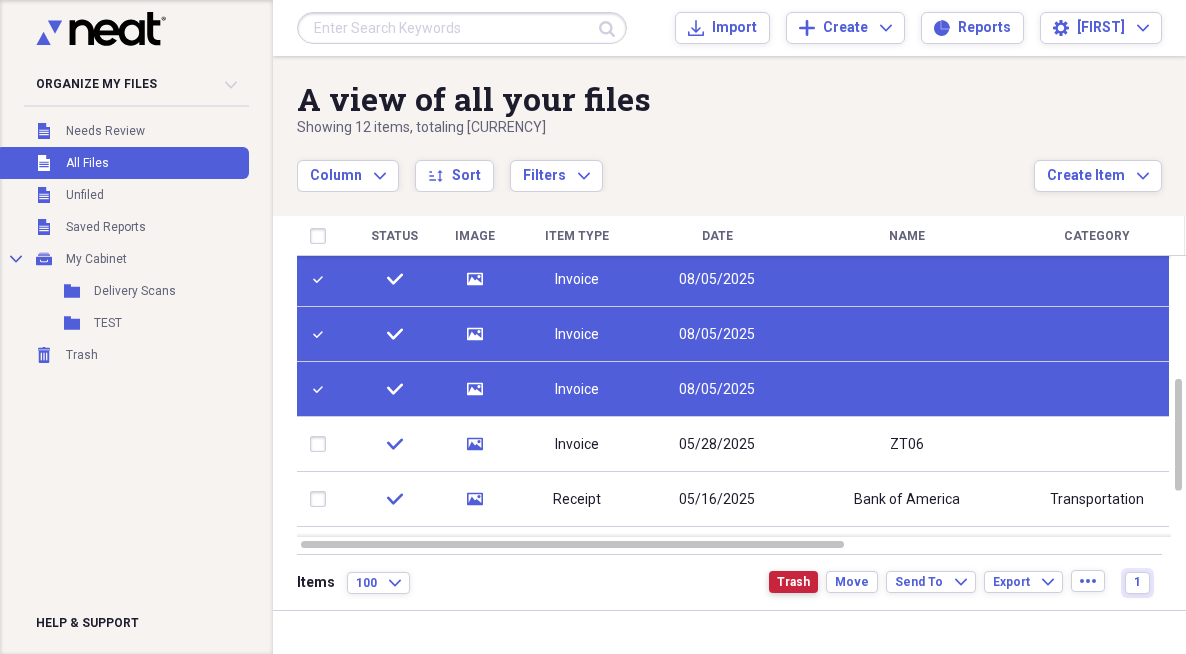 click on "Trash" at bounding box center (793, 582) 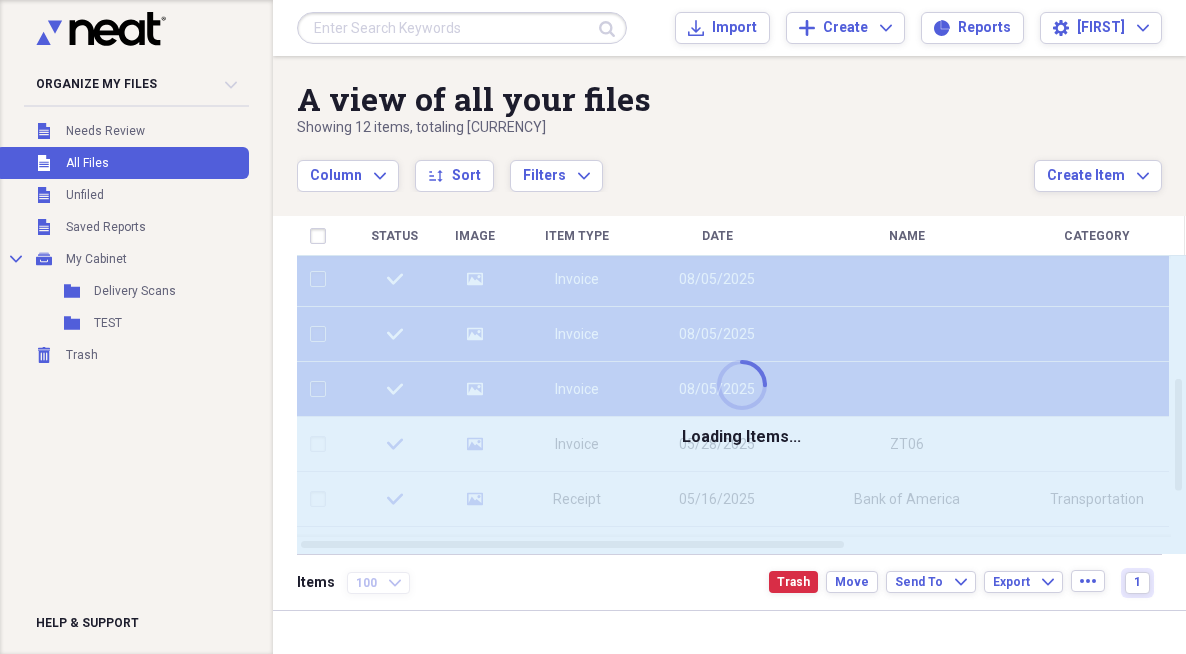 checkbox on "false" 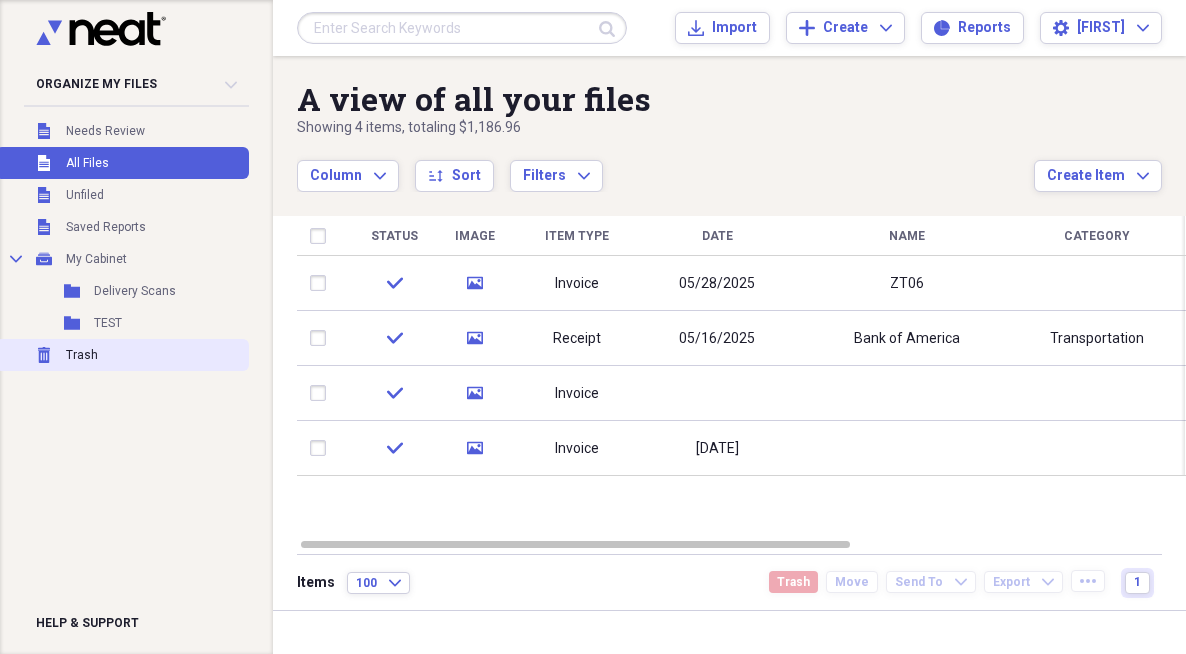 click on "Trash" at bounding box center [82, 355] 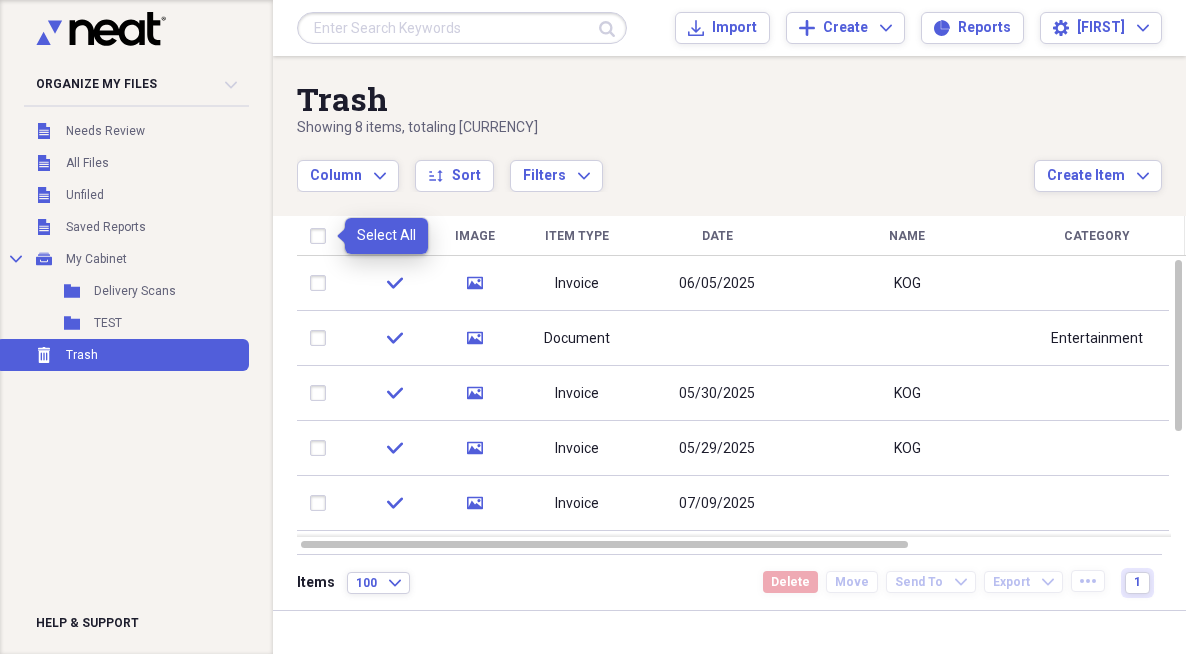 click at bounding box center (322, 236) 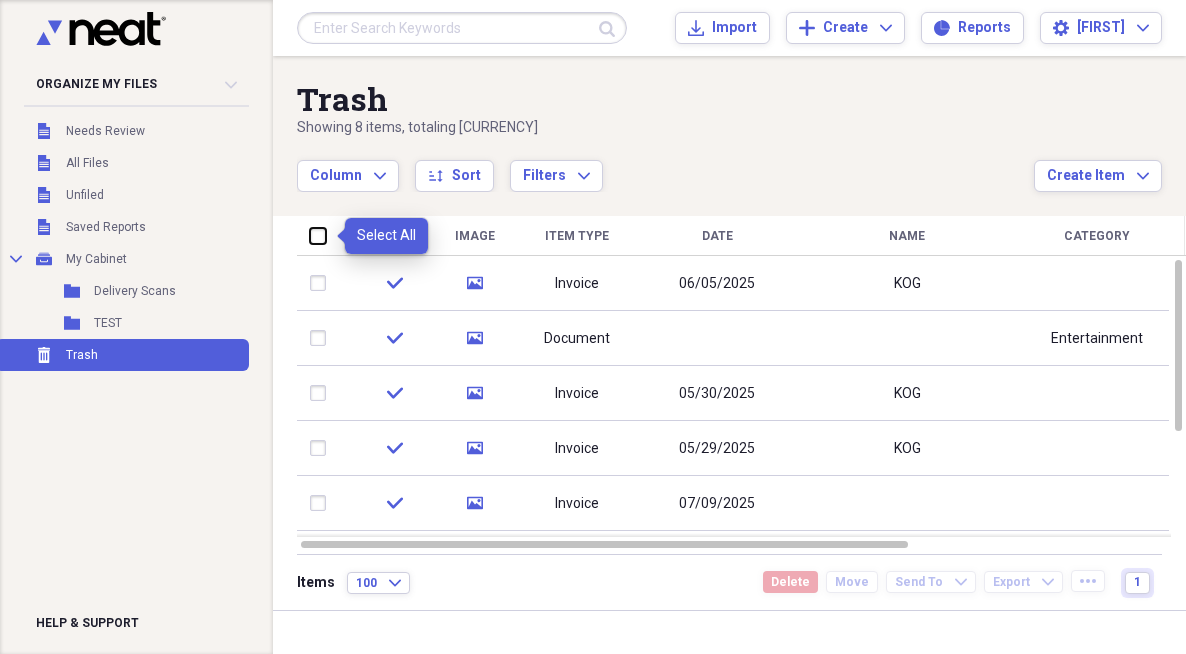 click at bounding box center (310, 235) 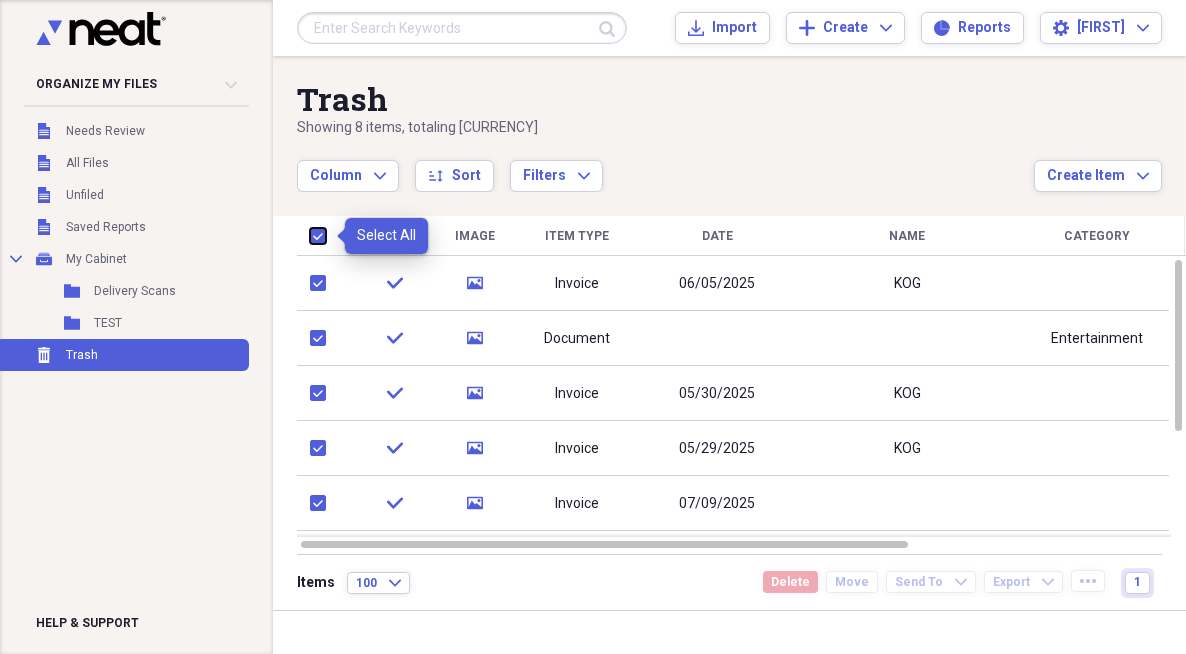 checkbox on "true" 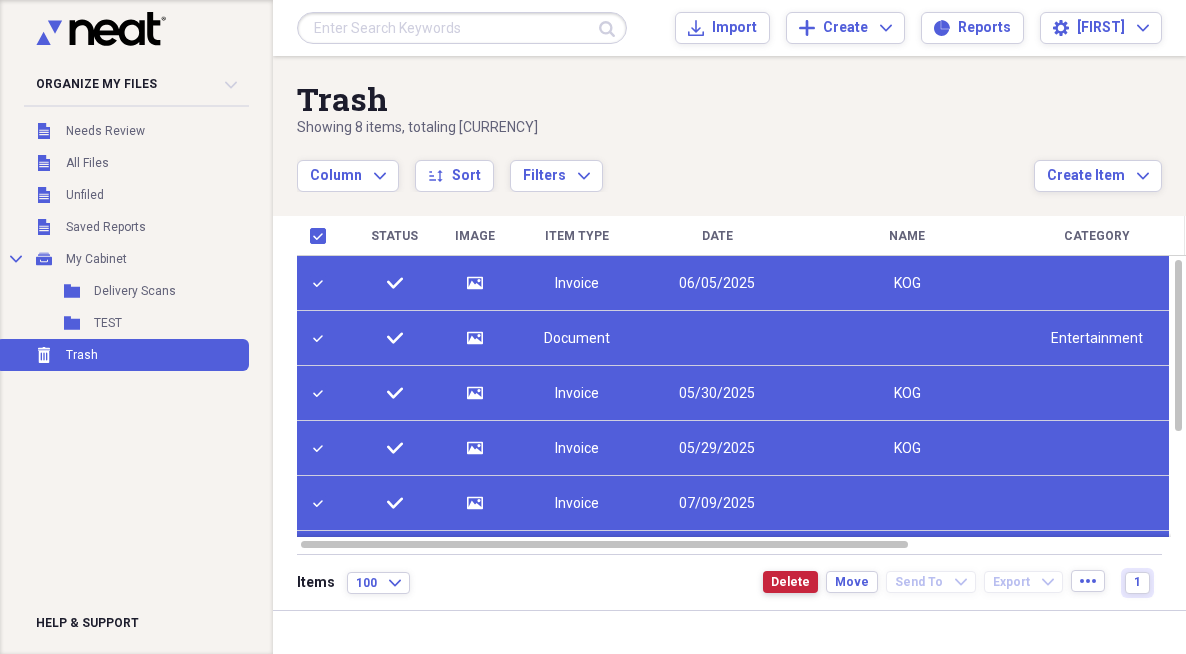 click on "Delete" at bounding box center (790, 582) 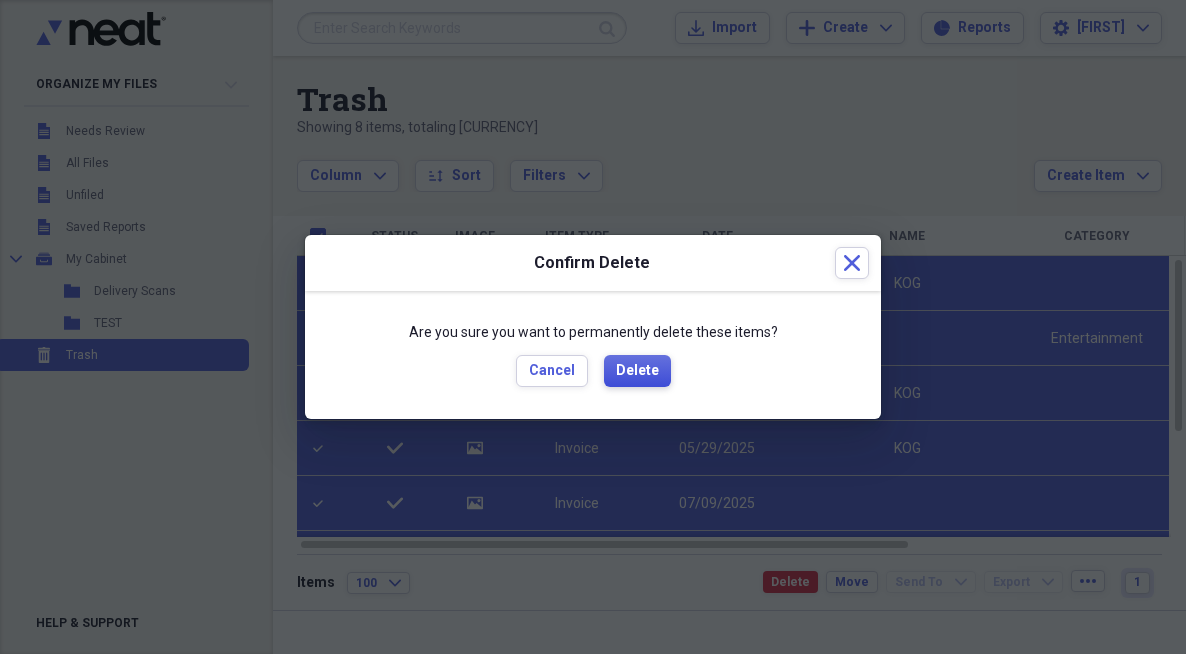 click on "Delete" at bounding box center (637, 371) 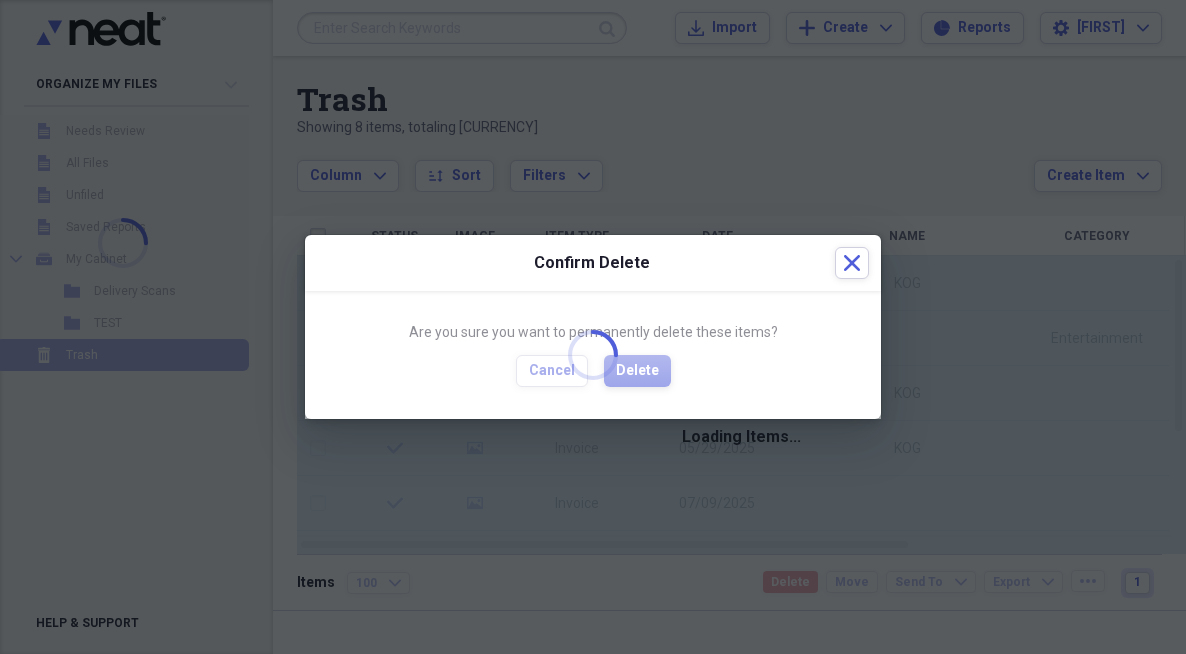 checkbox on "false" 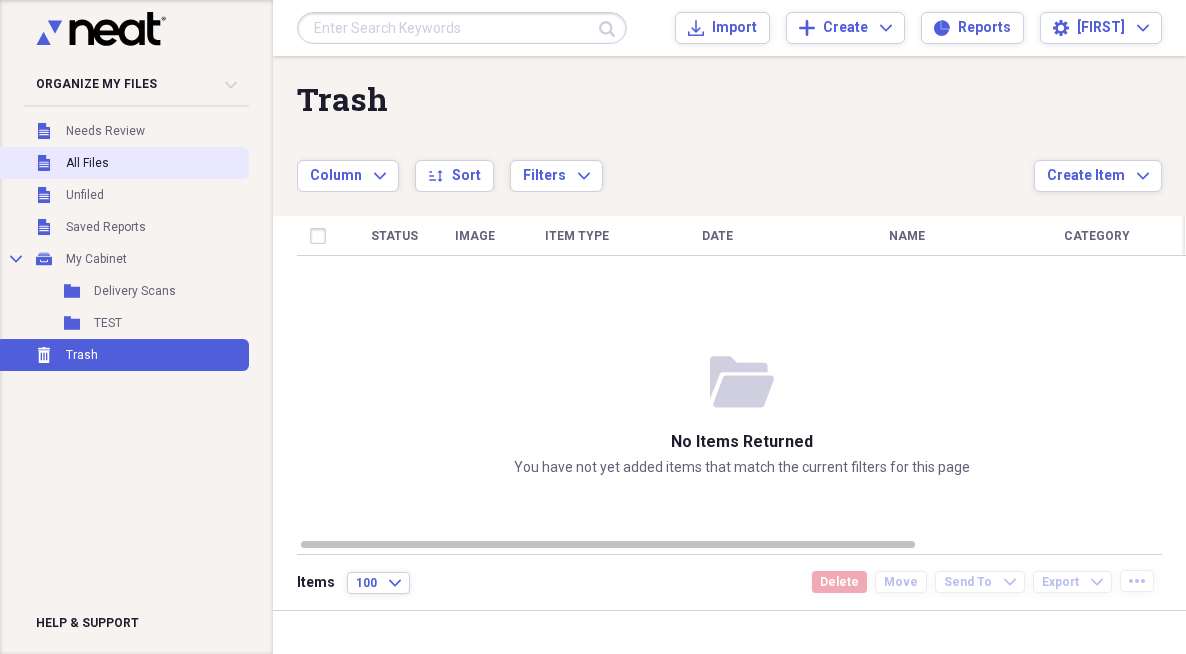 click on "All Files" at bounding box center [87, 163] 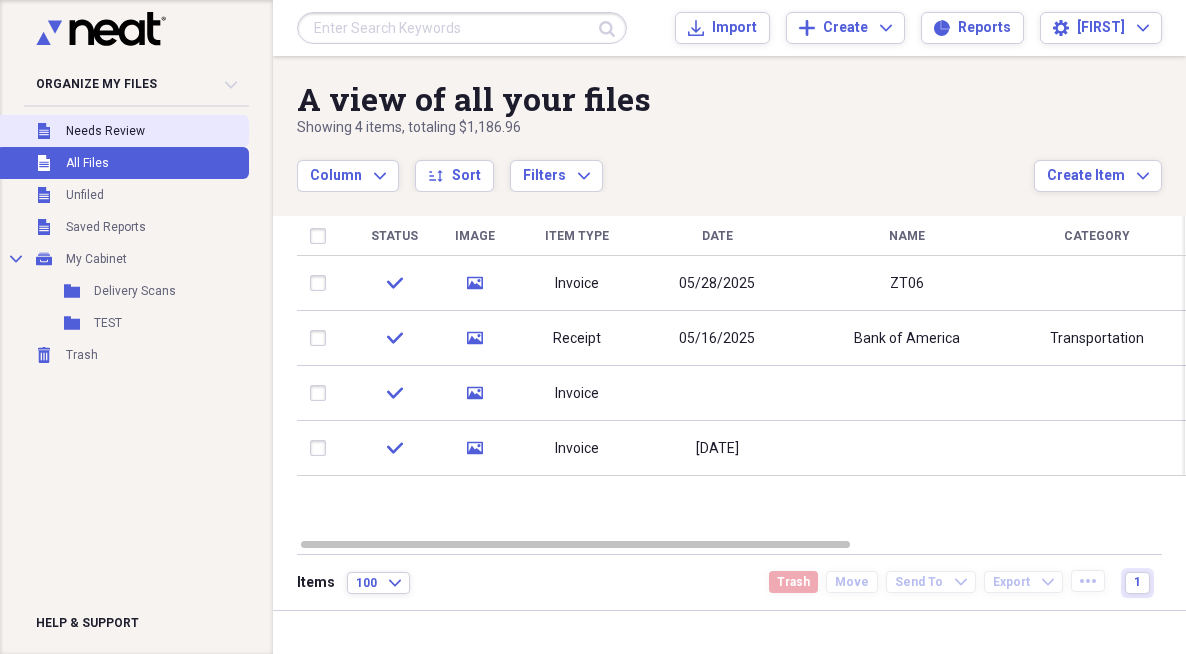 click on "Needs Review" at bounding box center (105, 131) 